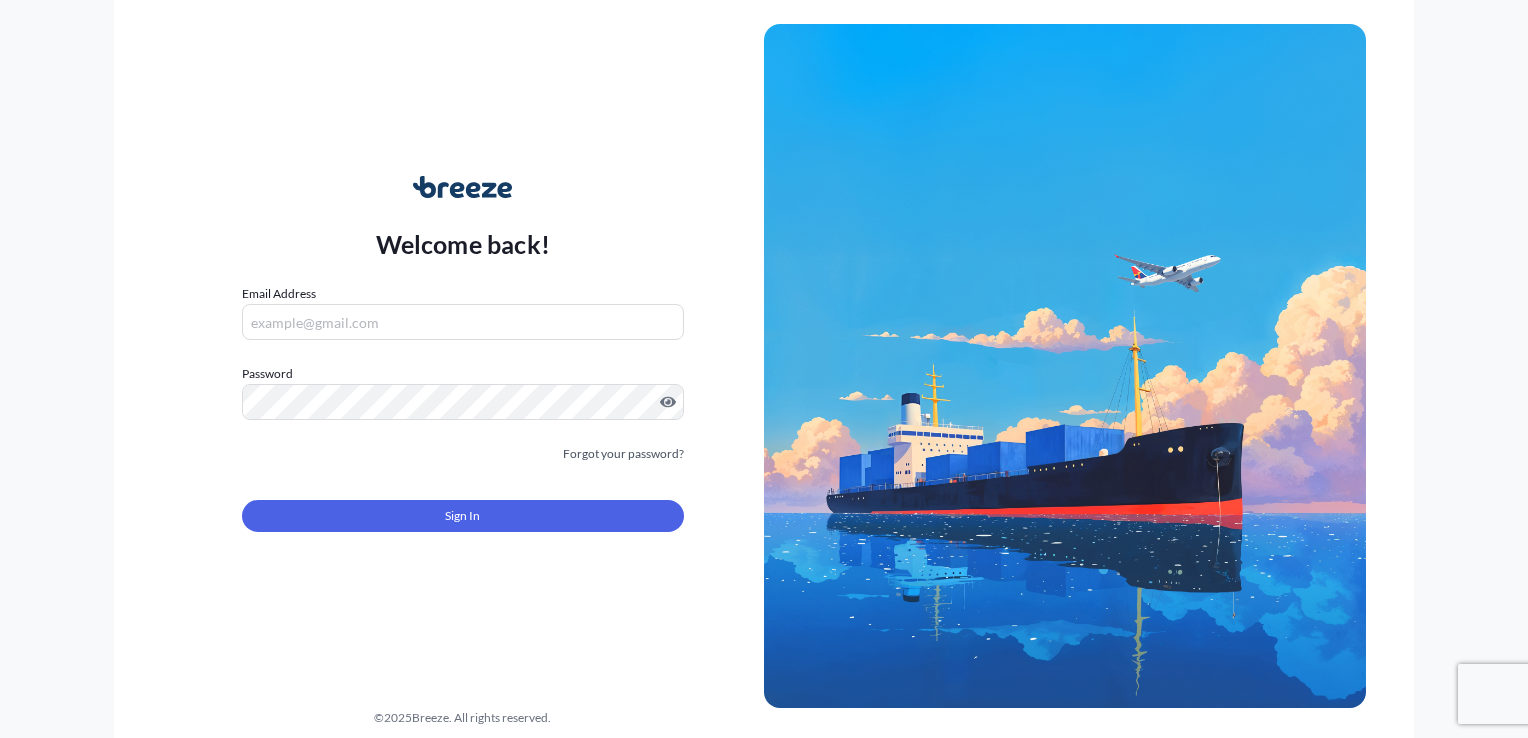 scroll, scrollTop: 0, scrollLeft: 0, axis: both 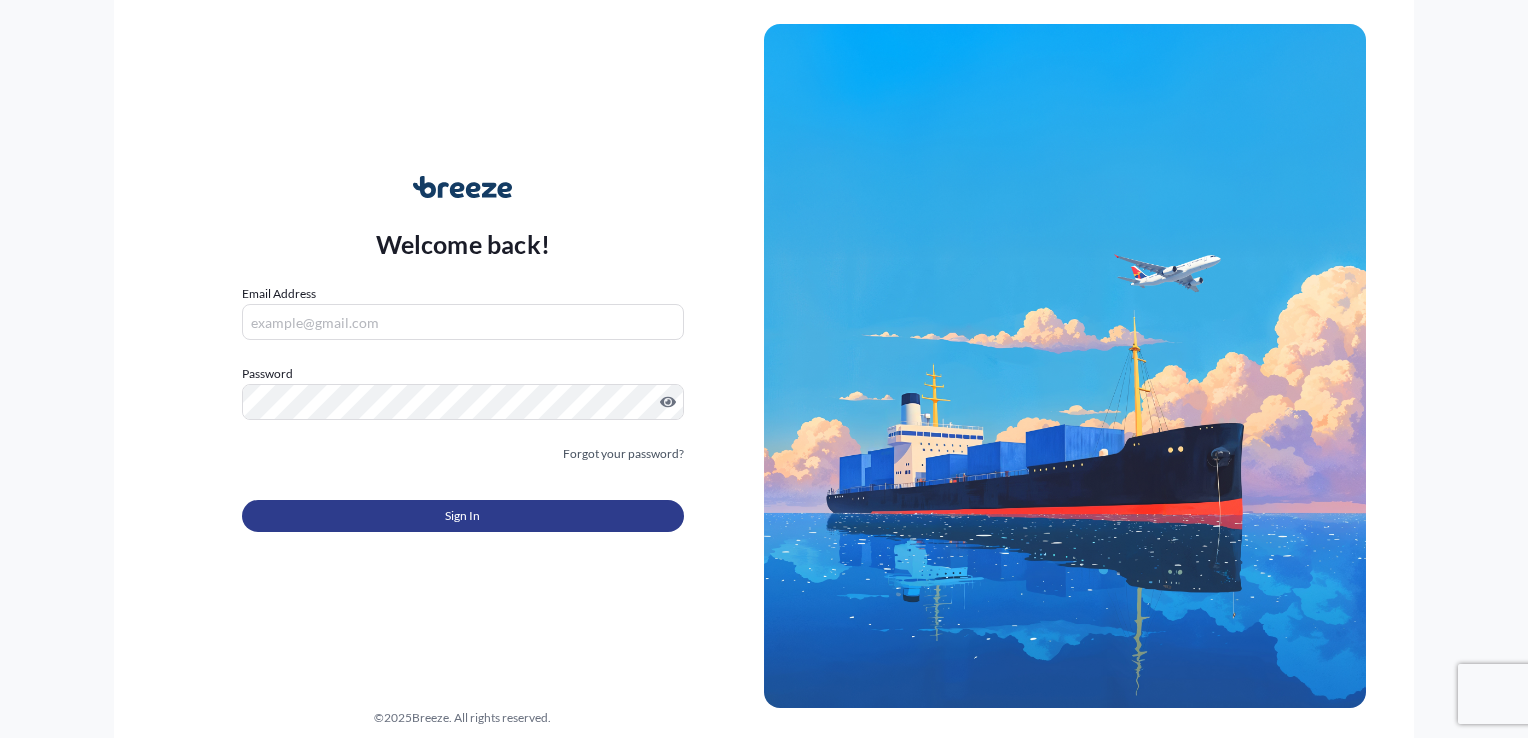 type on "[EMAIL]" 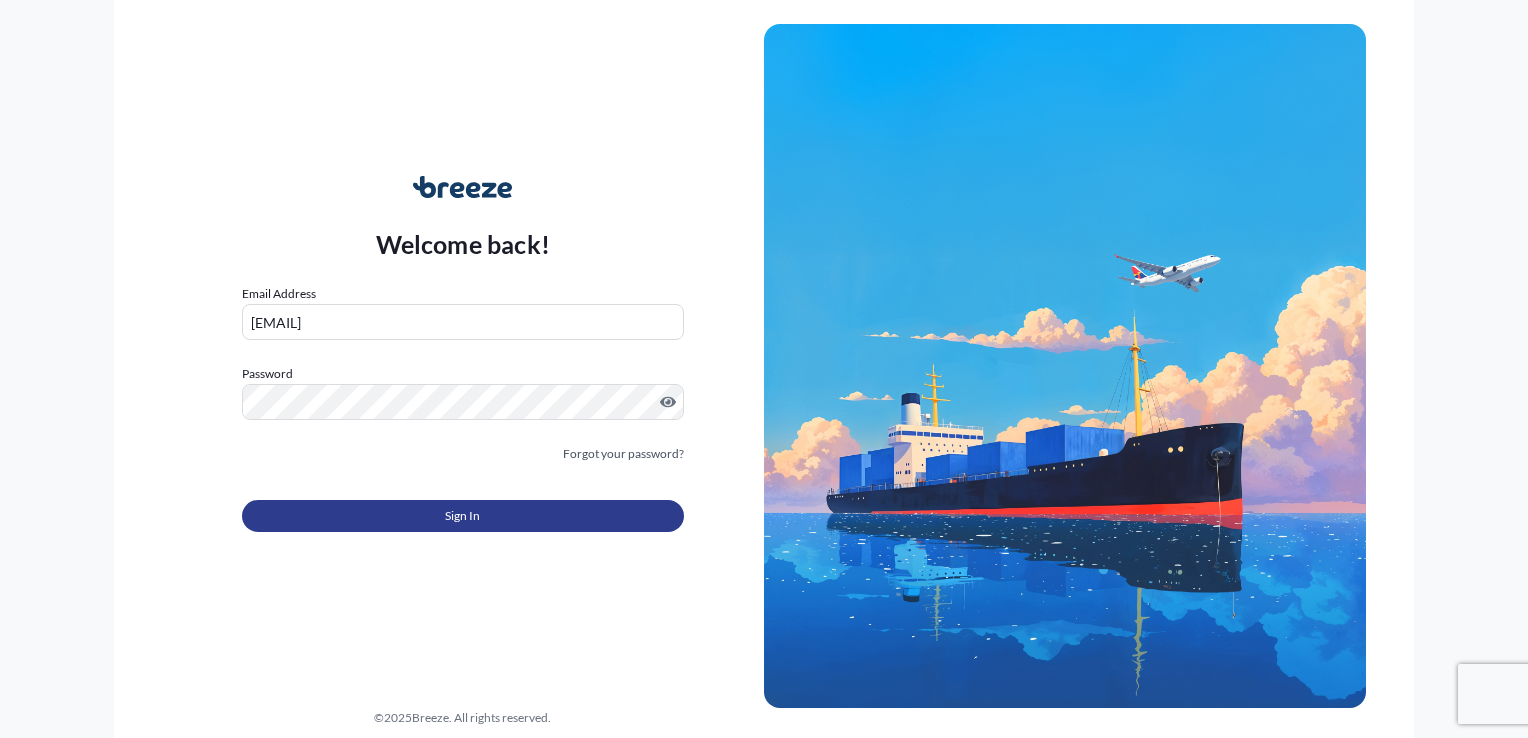 click on "Sign In" at bounding box center (463, 516) 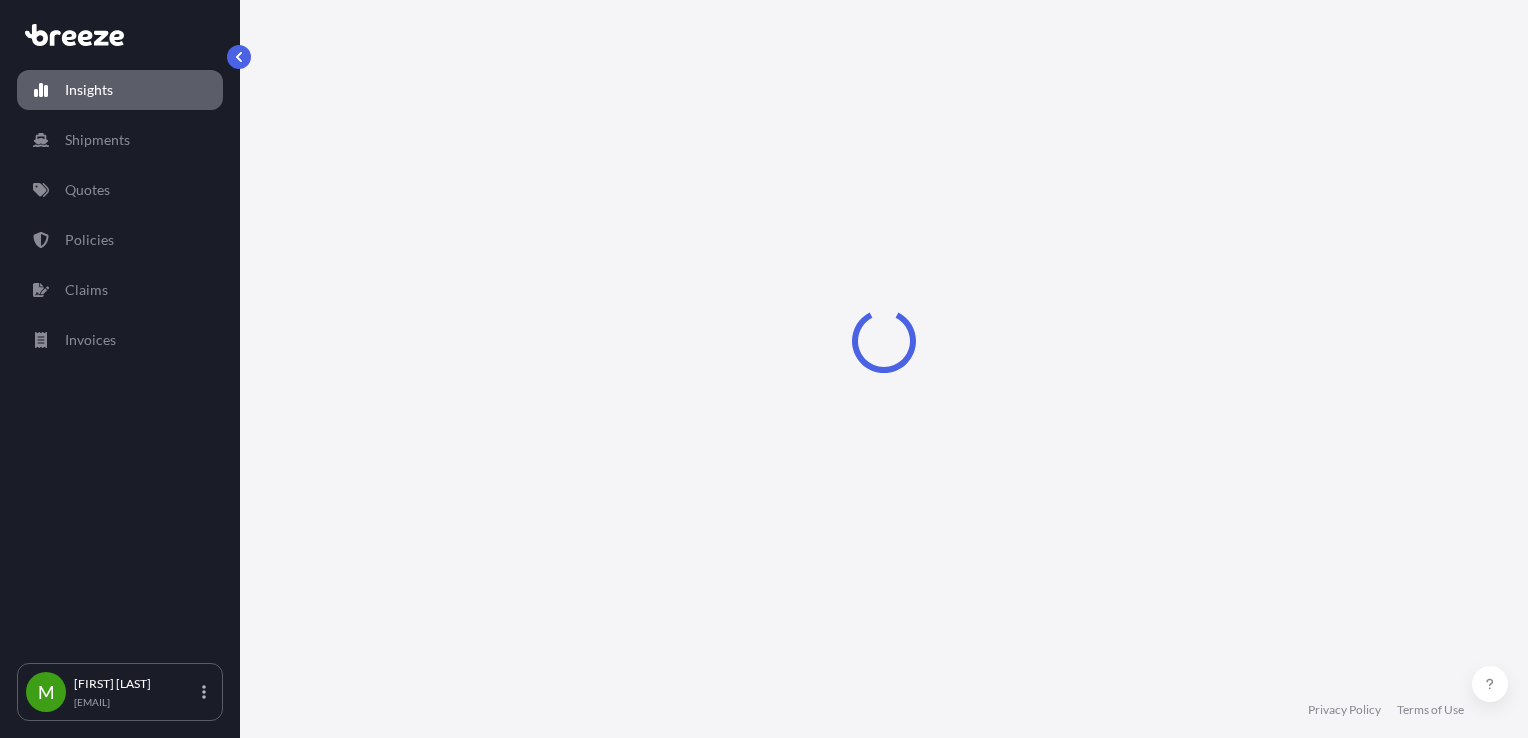 select on "2025" 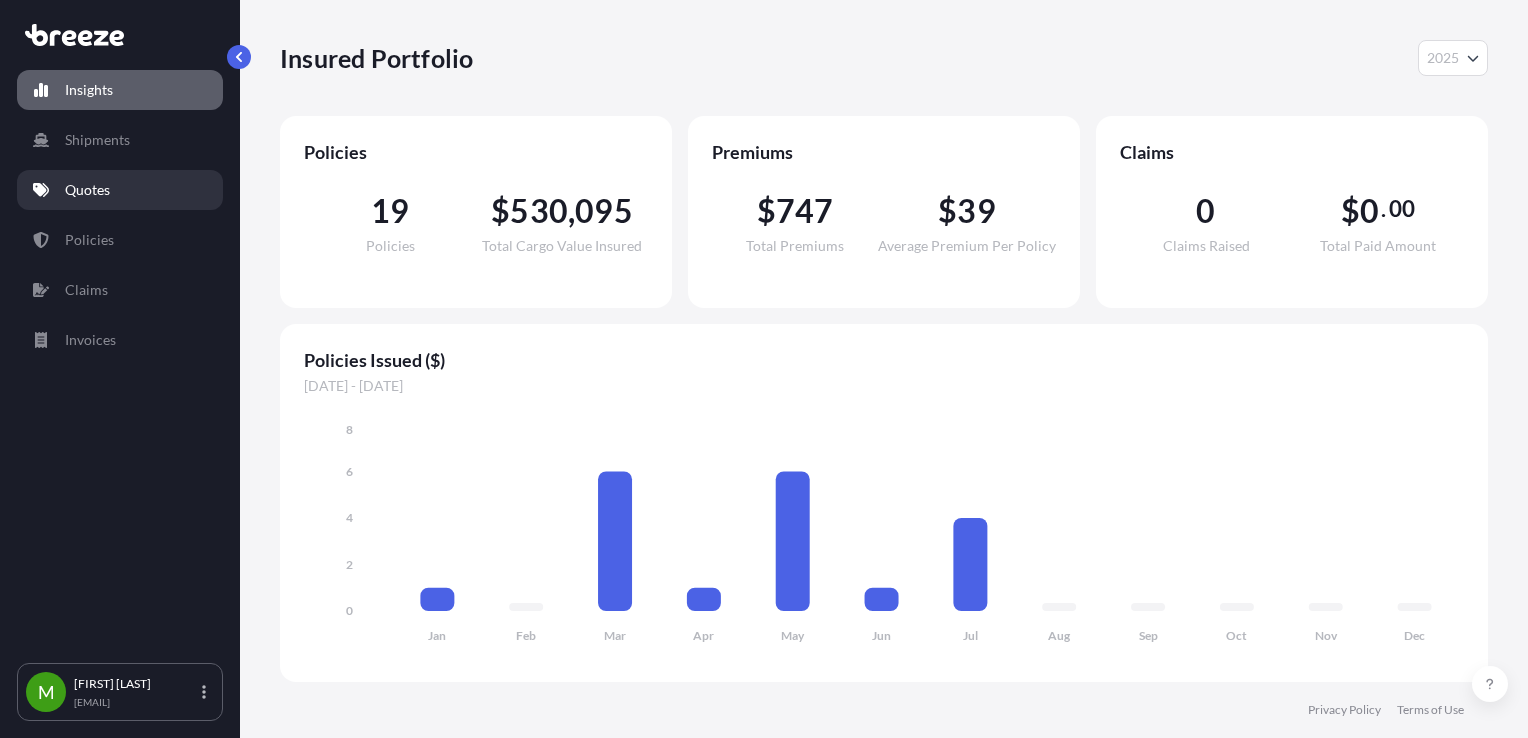 click on "Quotes" at bounding box center (87, 190) 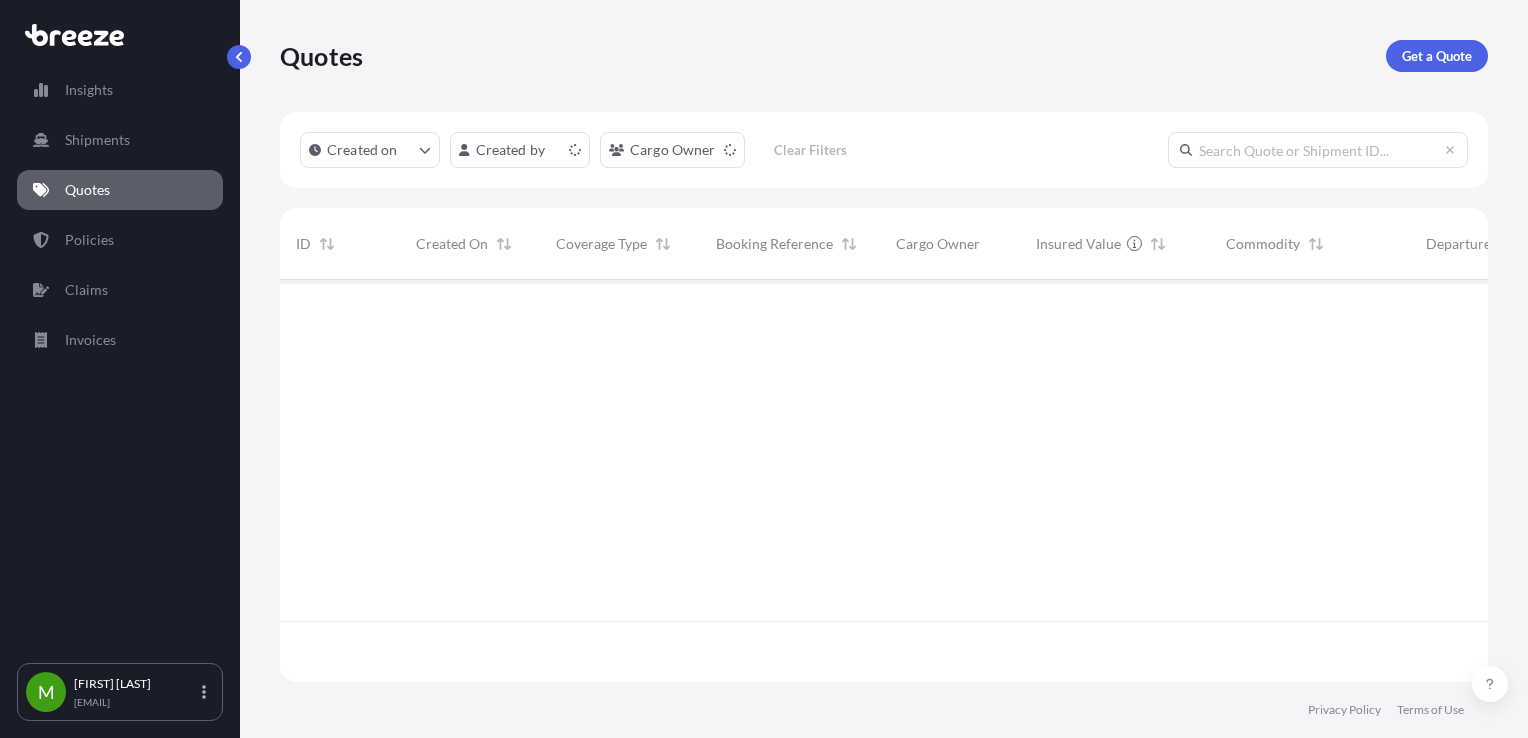 scroll, scrollTop: 16, scrollLeft: 16, axis: both 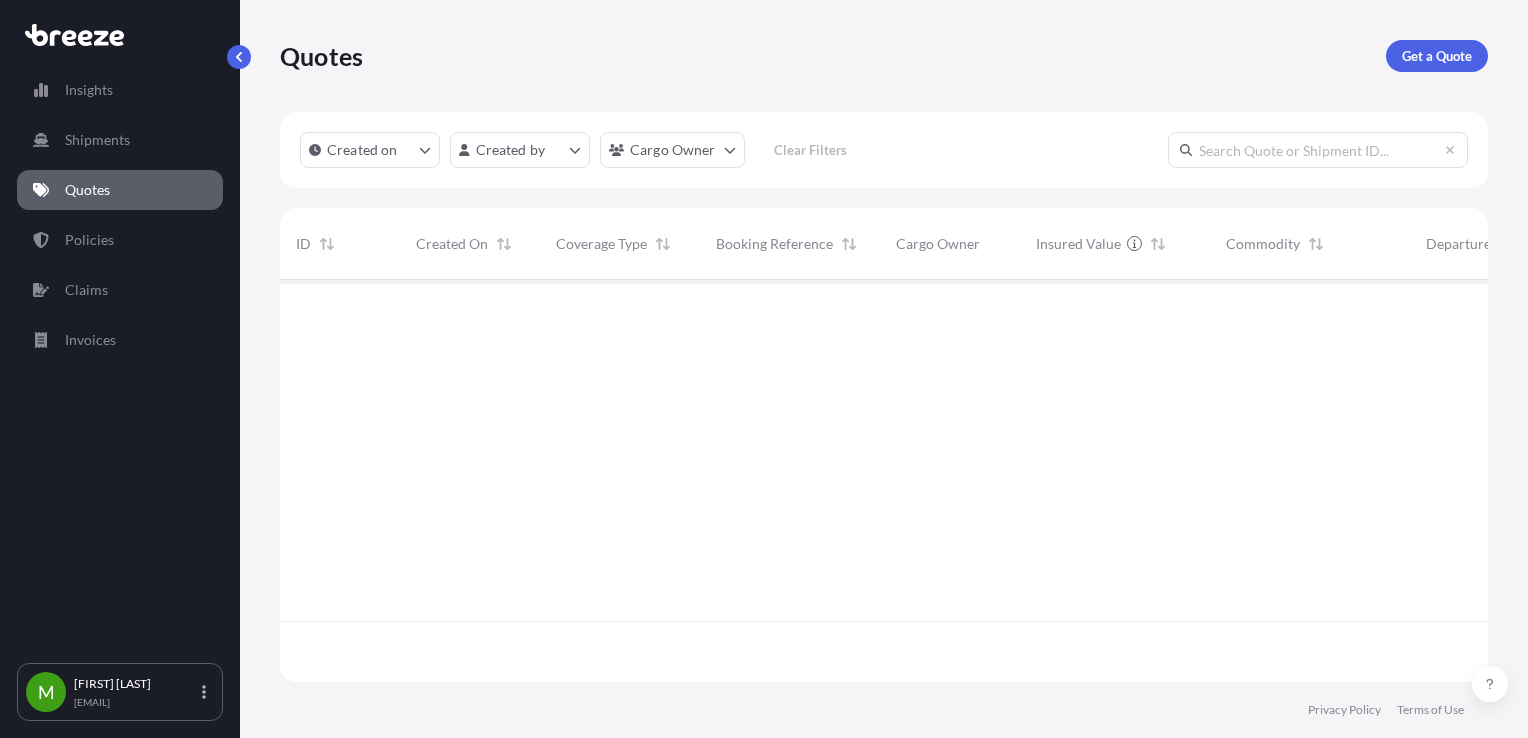 click on "Get a Quote" at bounding box center [1437, 56] 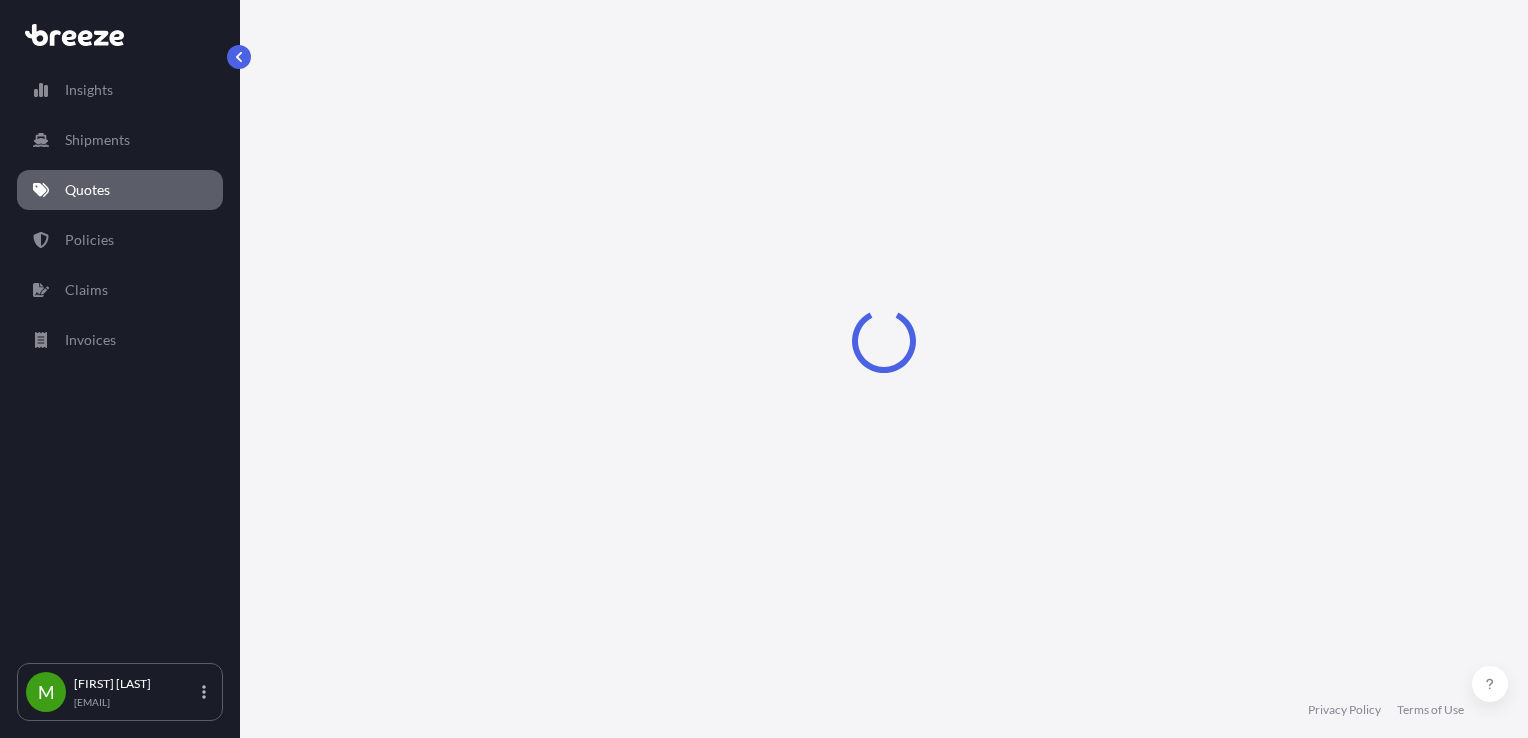 select on "Sea" 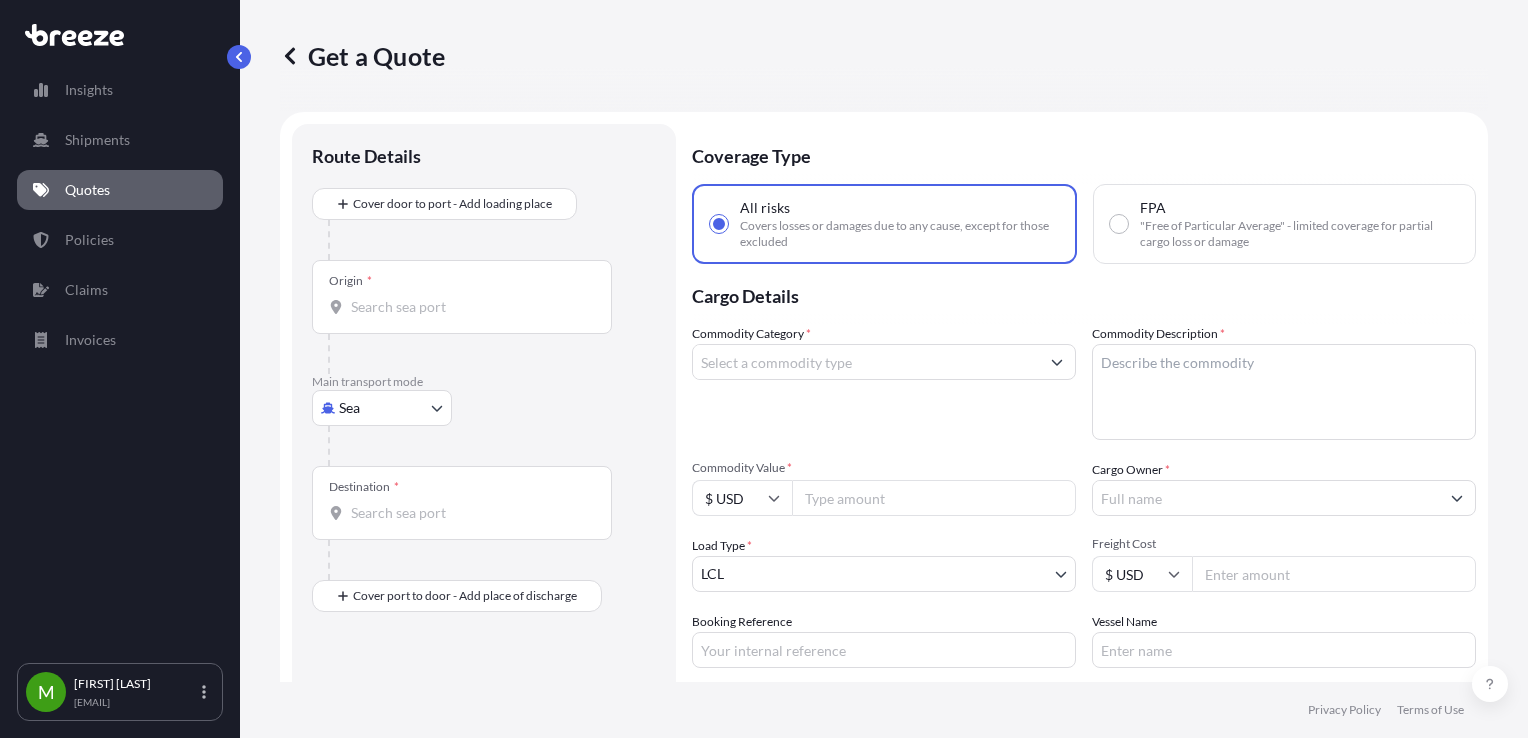 scroll, scrollTop: 32, scrollLeft: 0, axis: vertical 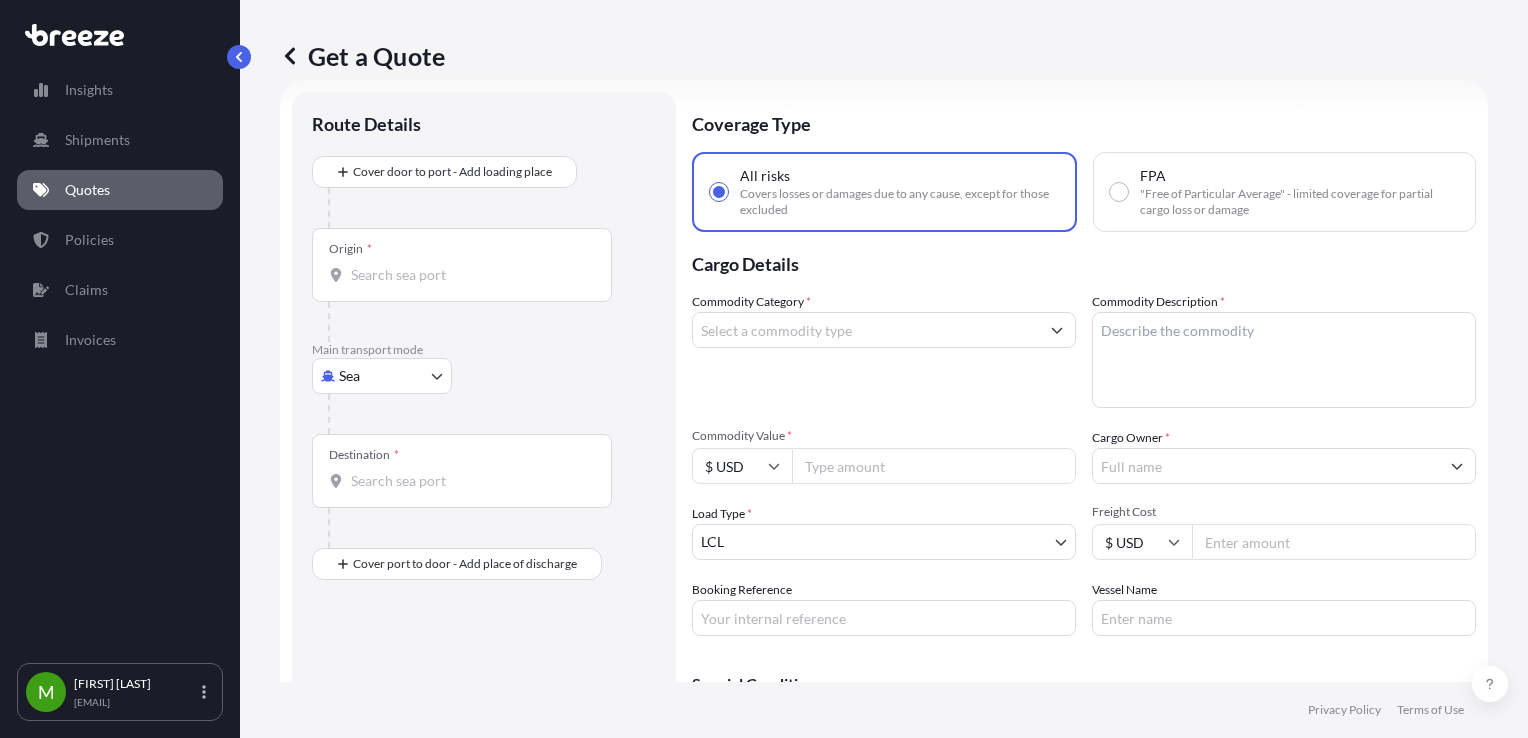 click on "Commodity Value   *" at bounding box center [934, 466] 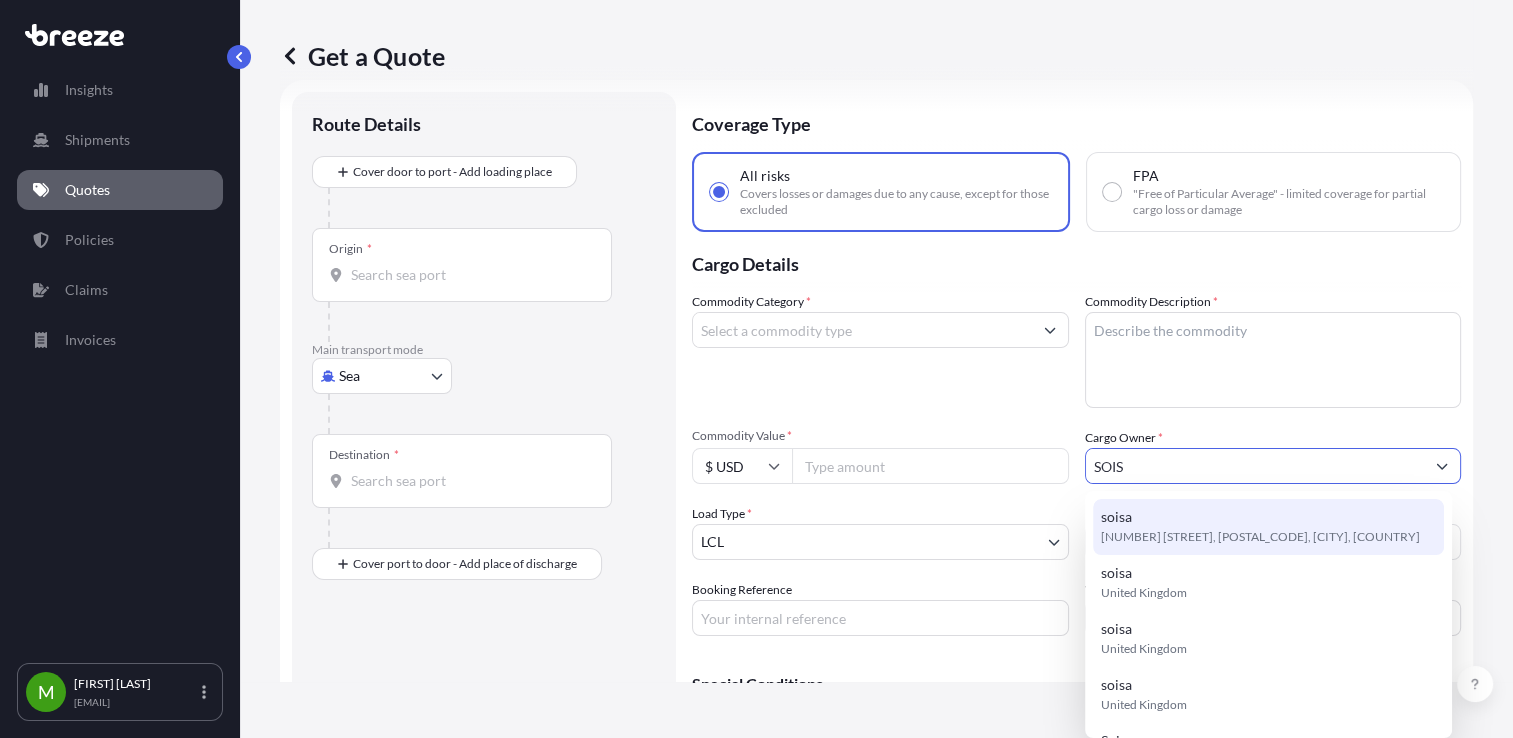 click on "[COMPANY] [NUMBER] [STREET], [POSTAL_CODE], [CITY], [COUNTRY]" at bounding box center (1268, 527) 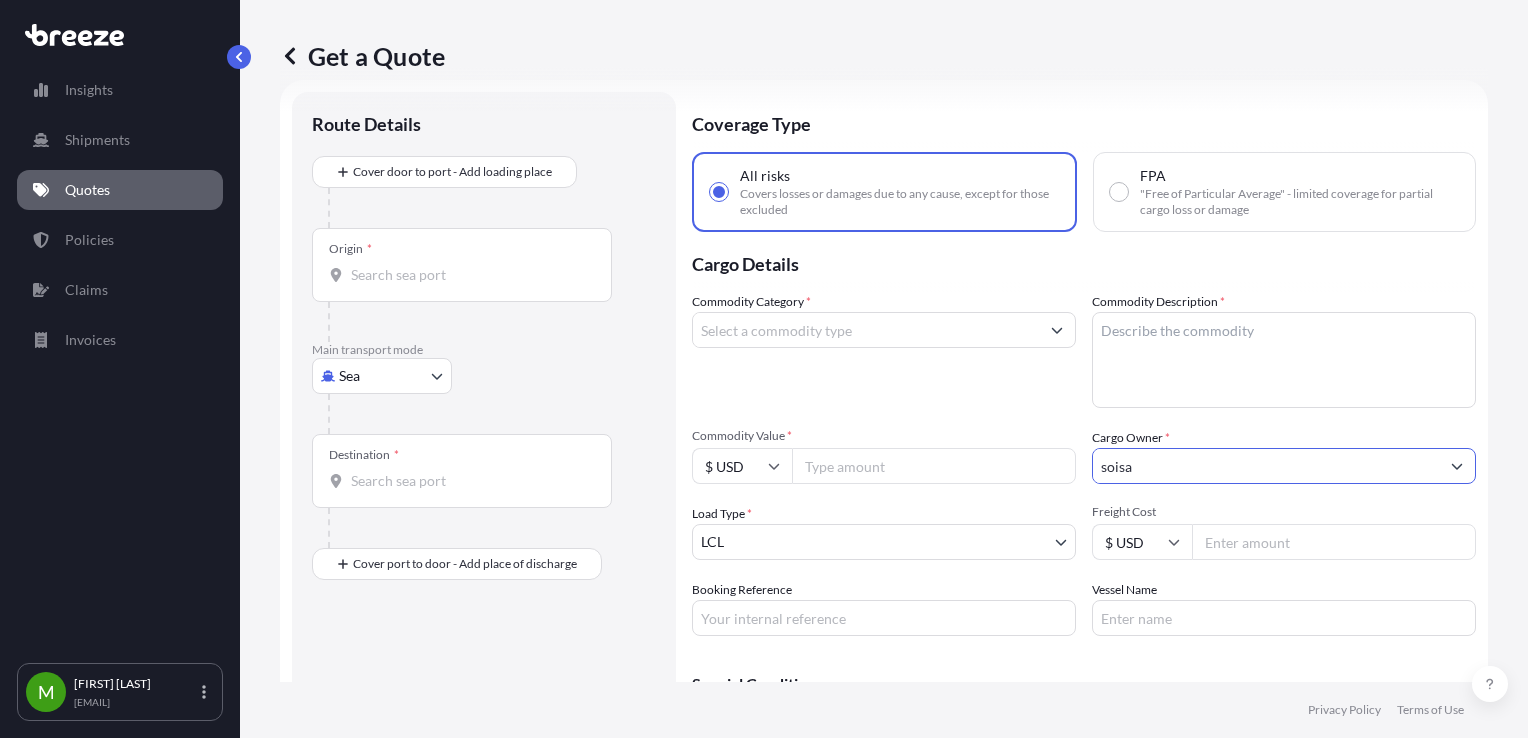 type on "soisa" 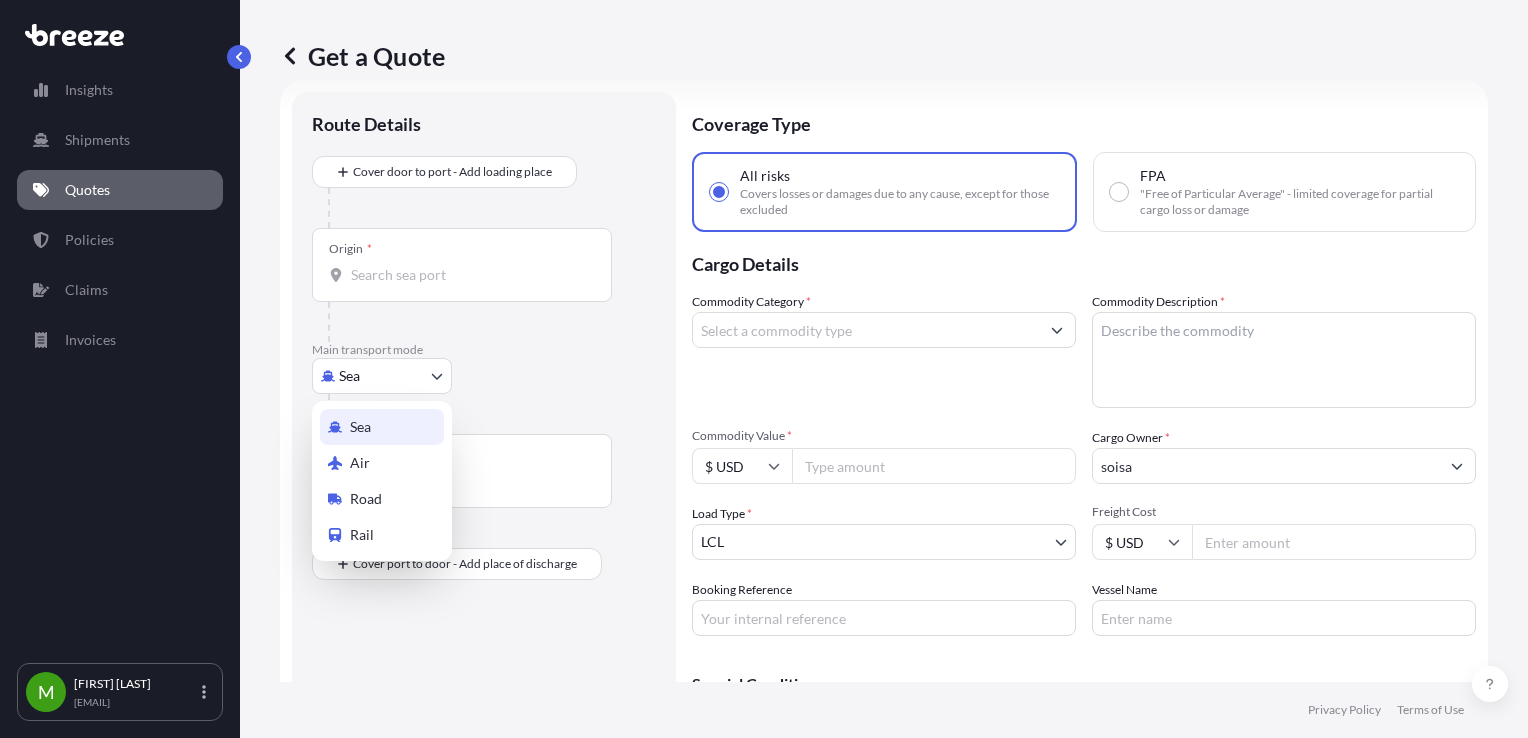 click on "options available.  options available.  options available.  options available.
Insights Shipments Quotes Claims Invoices M [FIRST]   [LAST] [EMAIL] Get a Quote Route Details   Cover door to port - Add loading place Place of loading Road Road Rail Origin * Main transport mode Sea Sea Air Road Rail Destination * Cover port to door - Add place of discharge Road Road Rail Place of Discharge Coverage Type All risks Covers losses or damages due to any cause, except for those excluded FPA "Free of Particular Average" - limited coverage for partial cargo loss or damage Cargo Details Commodity Category * Commodity Description * Commodity Value   * $ USD  Cargo Owner *  Load Type * LCL LCL FCL Freight Cost   $ USD Booking Reference Vessel Name Special Conditions Hazardous Temperature Controlled Fragile Livestock Bulk Cargo Bagged Goods Used Goods Get a Quote Privacy Policy Terms of Use
Sea Air Road Rail" at bounding box center [764, 369] 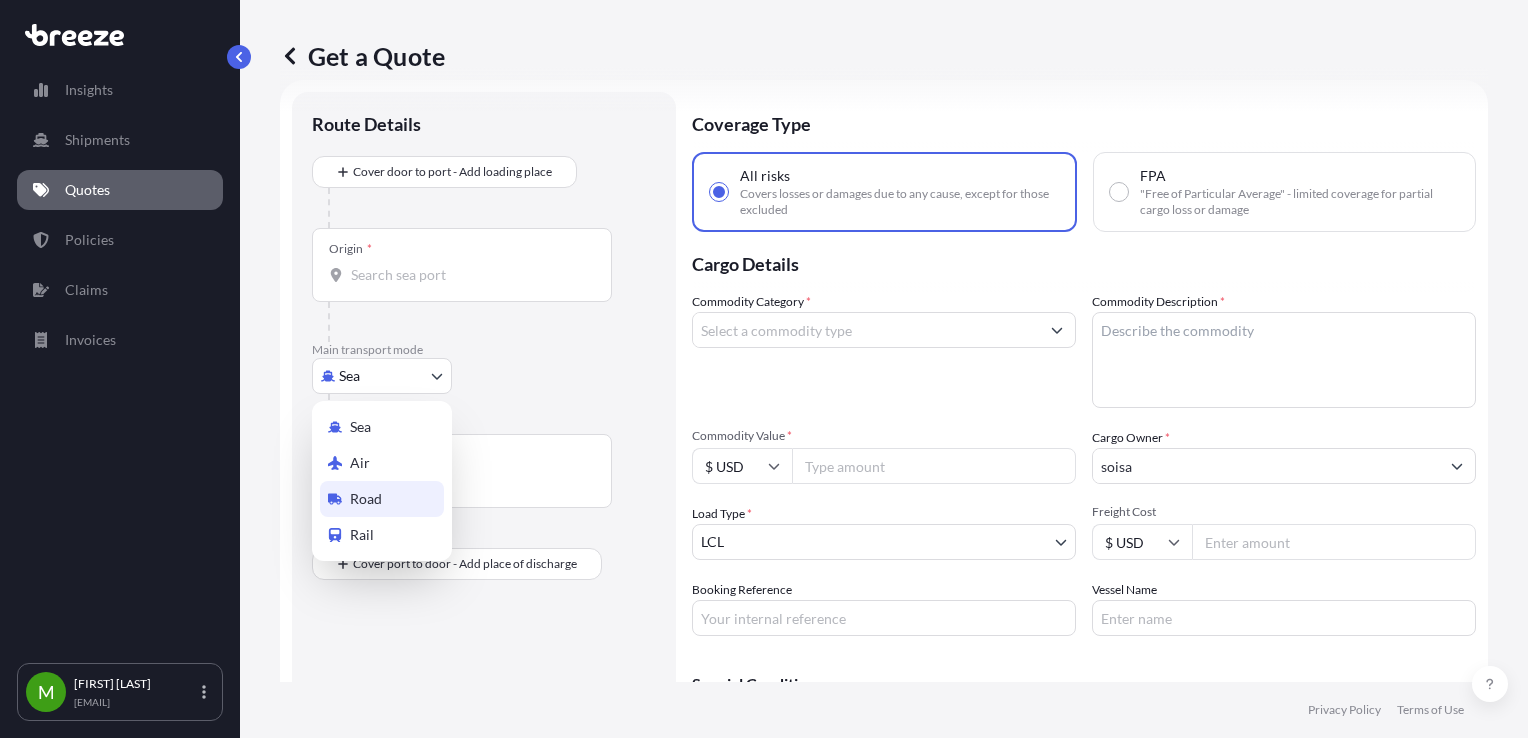 click on "Road" at bounding box center [382, 499] 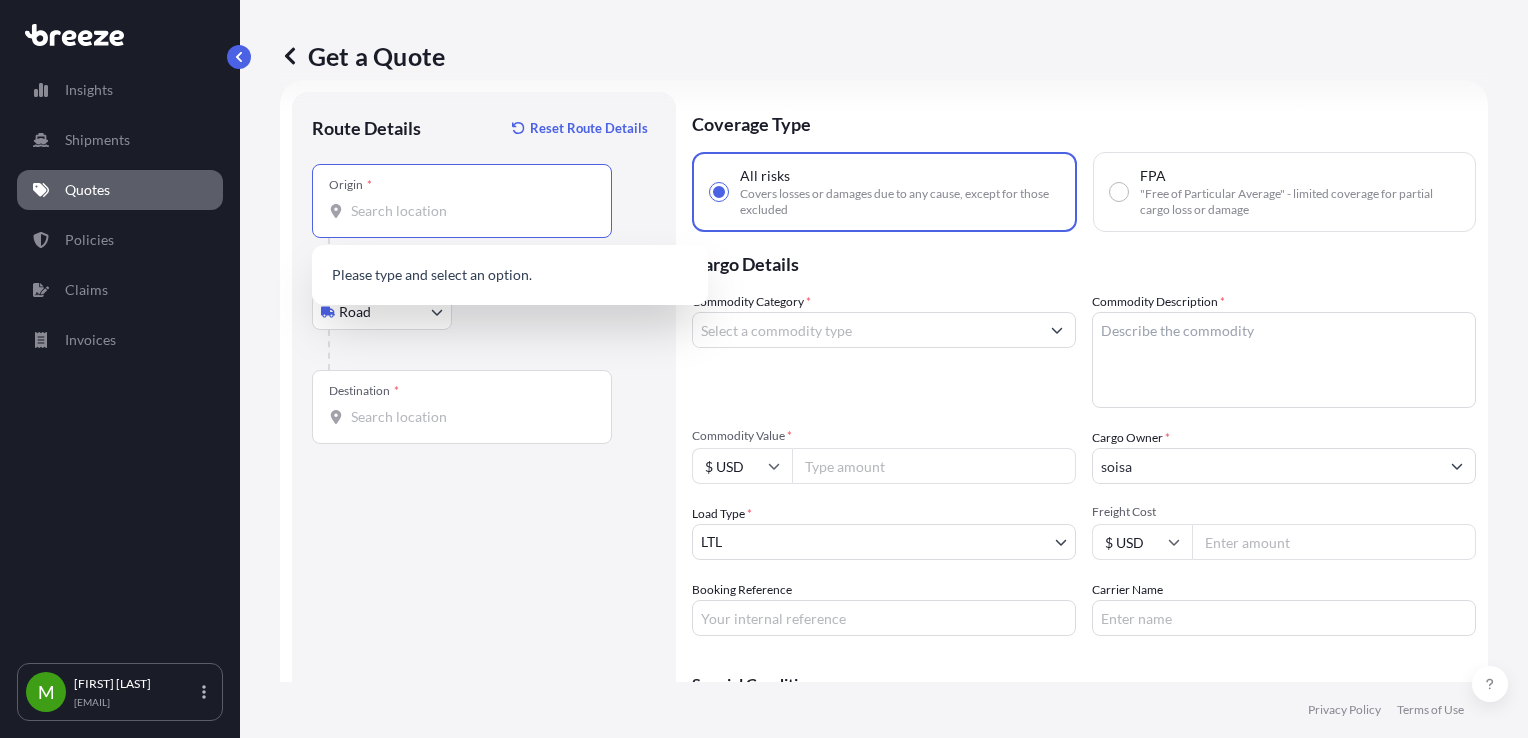 click on "Origin *" at bounding box center [469, 211] 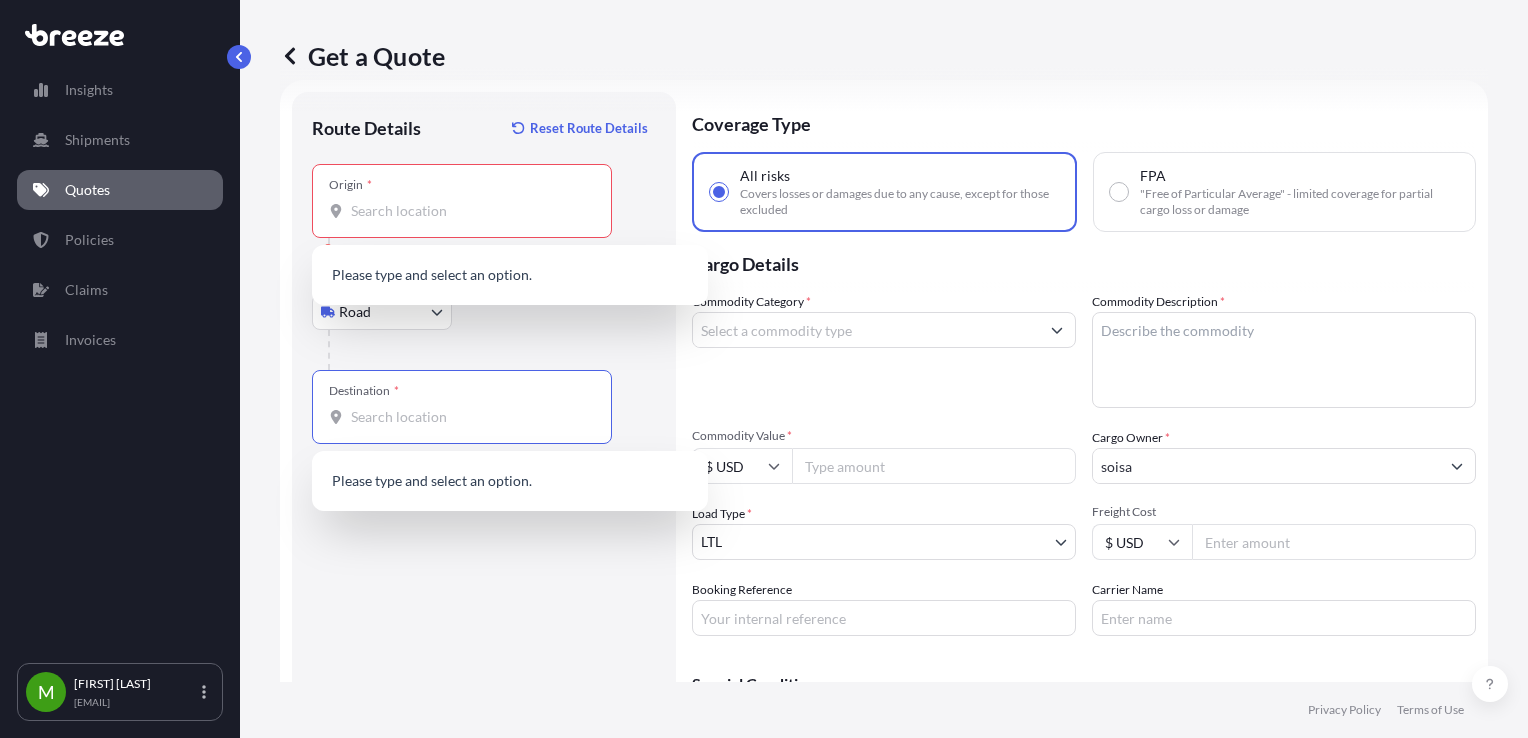 click on "Destination *" at bounding box center (469, 417) 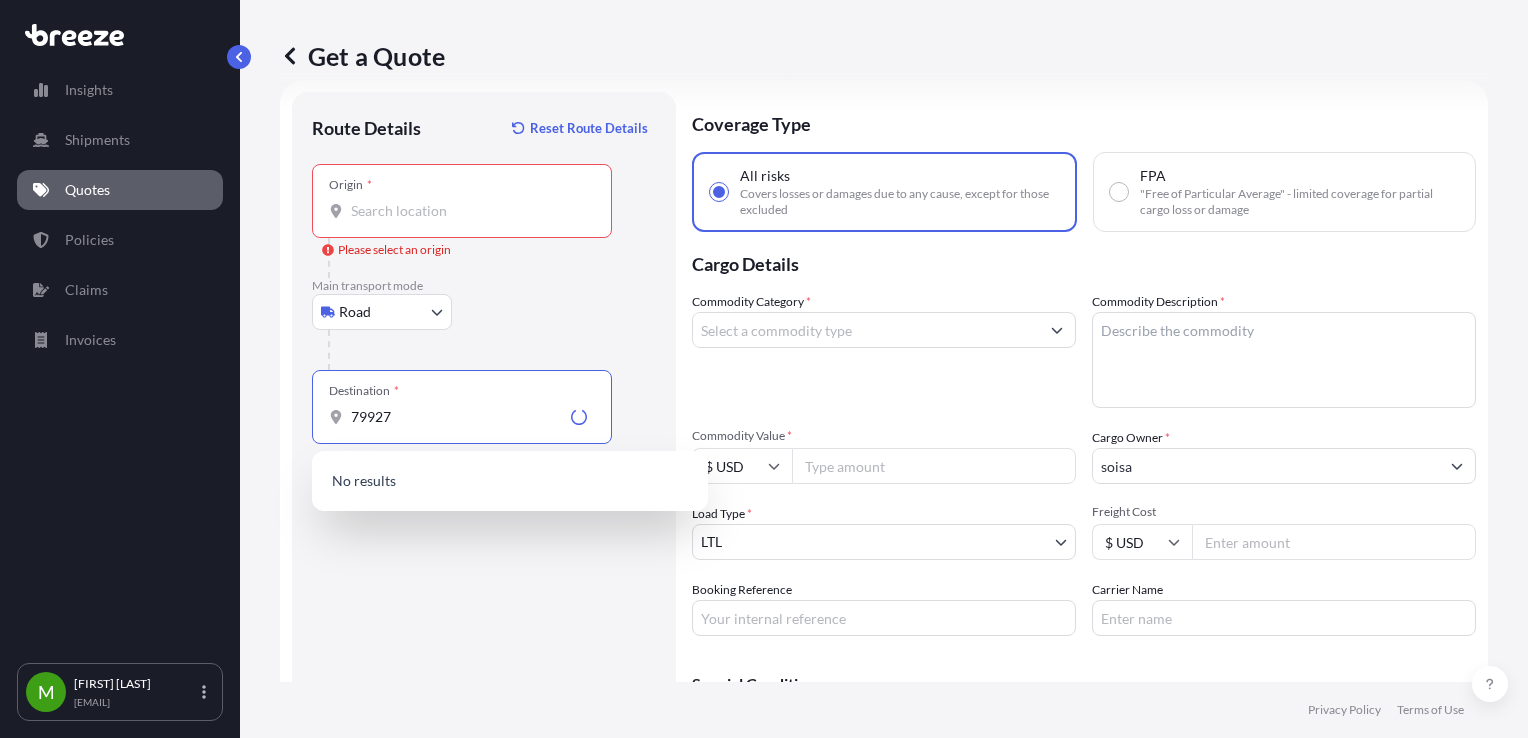 type on "79927" 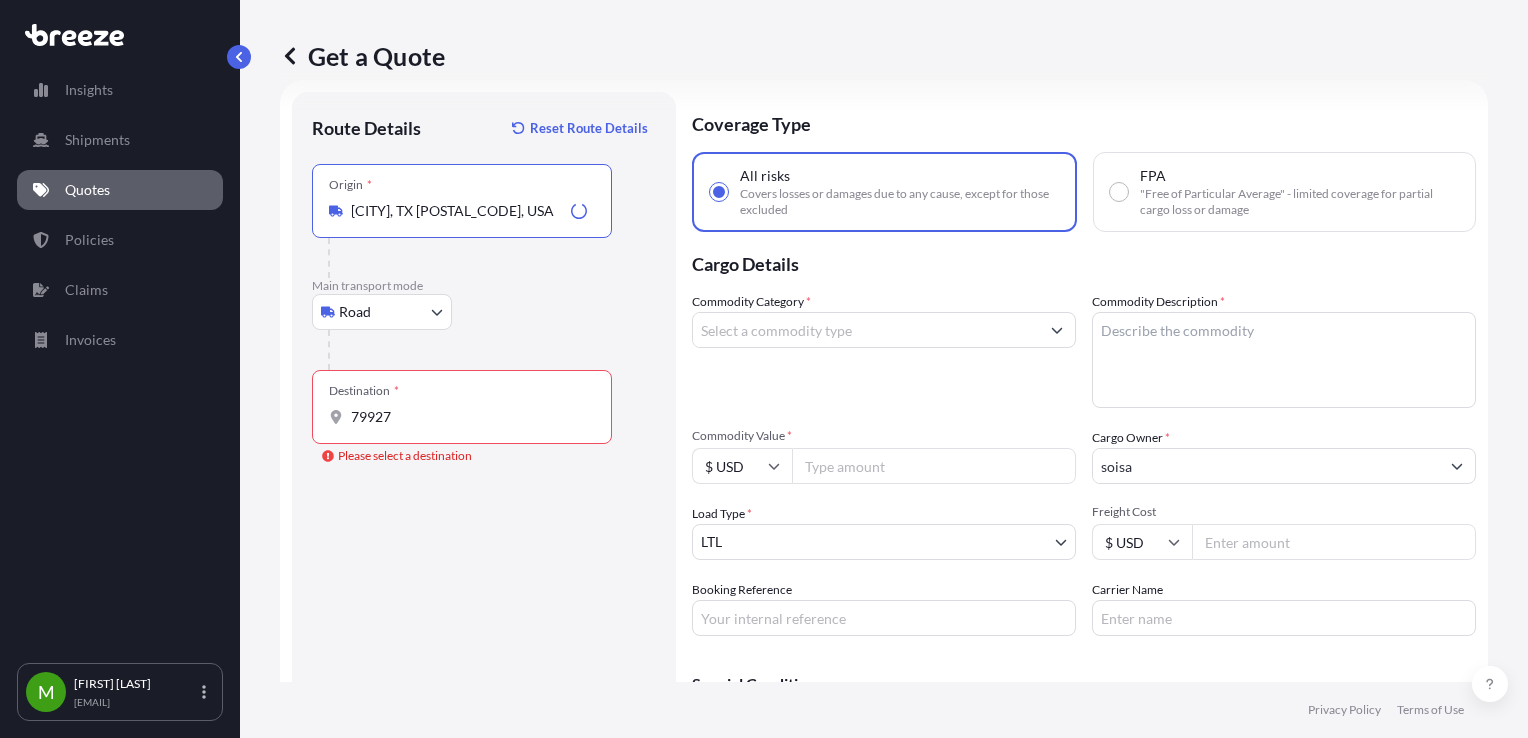 type on "[CITY], TX [POSTAL_CODE], USA" 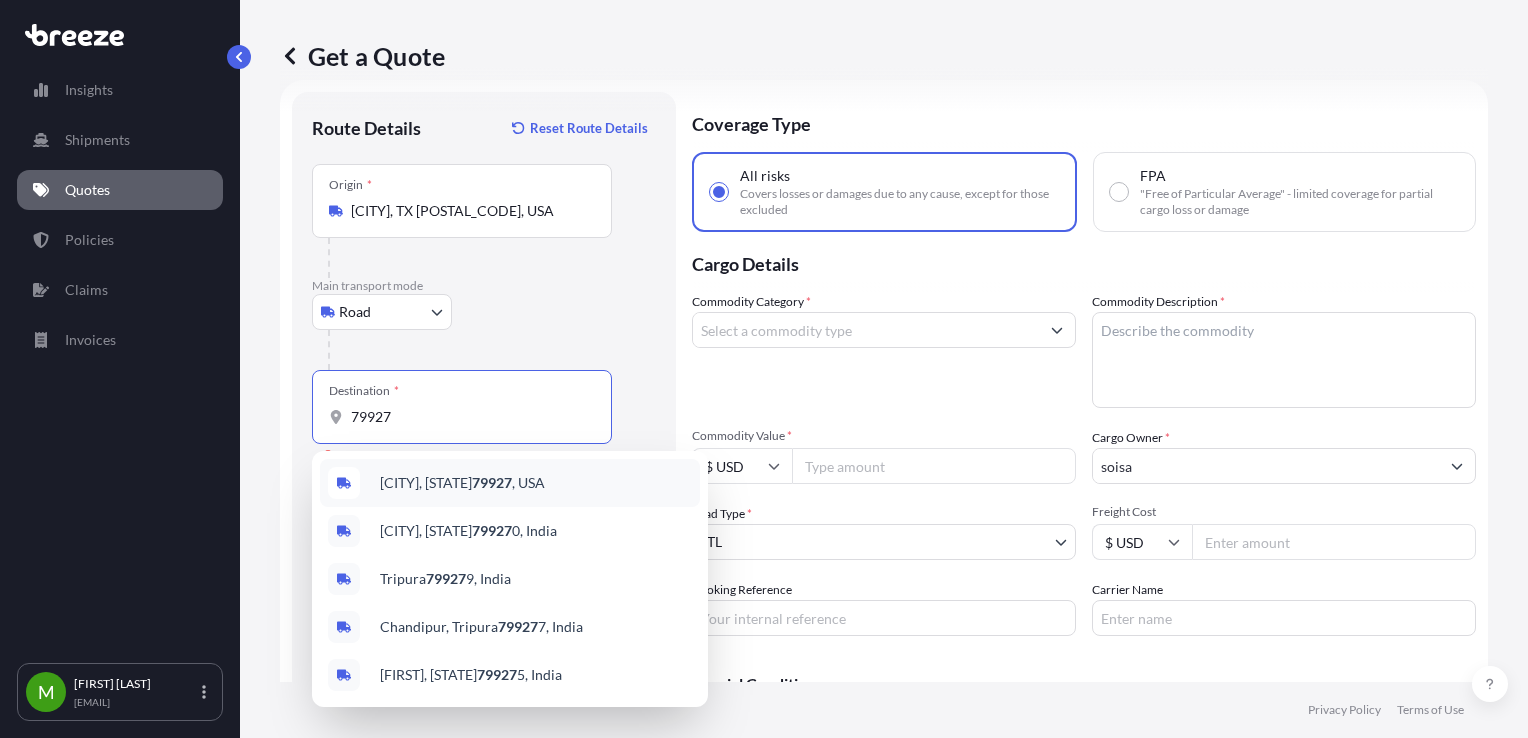 click on "[CITY], [STATE]  [POSTAL_CODE] , USA" at bounding box center [462, 483] 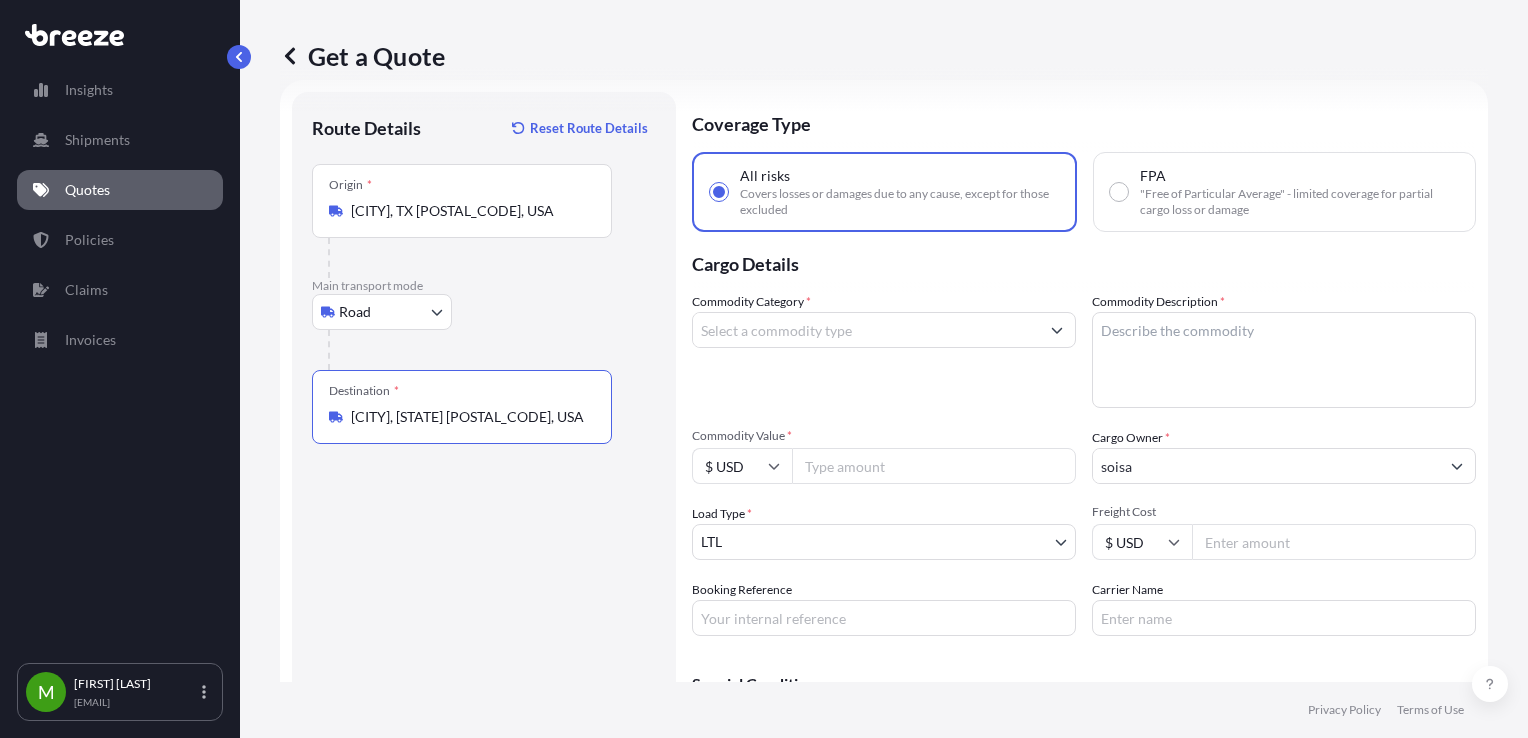 click on "Commodity Category *" at bounding box center [866, 330] 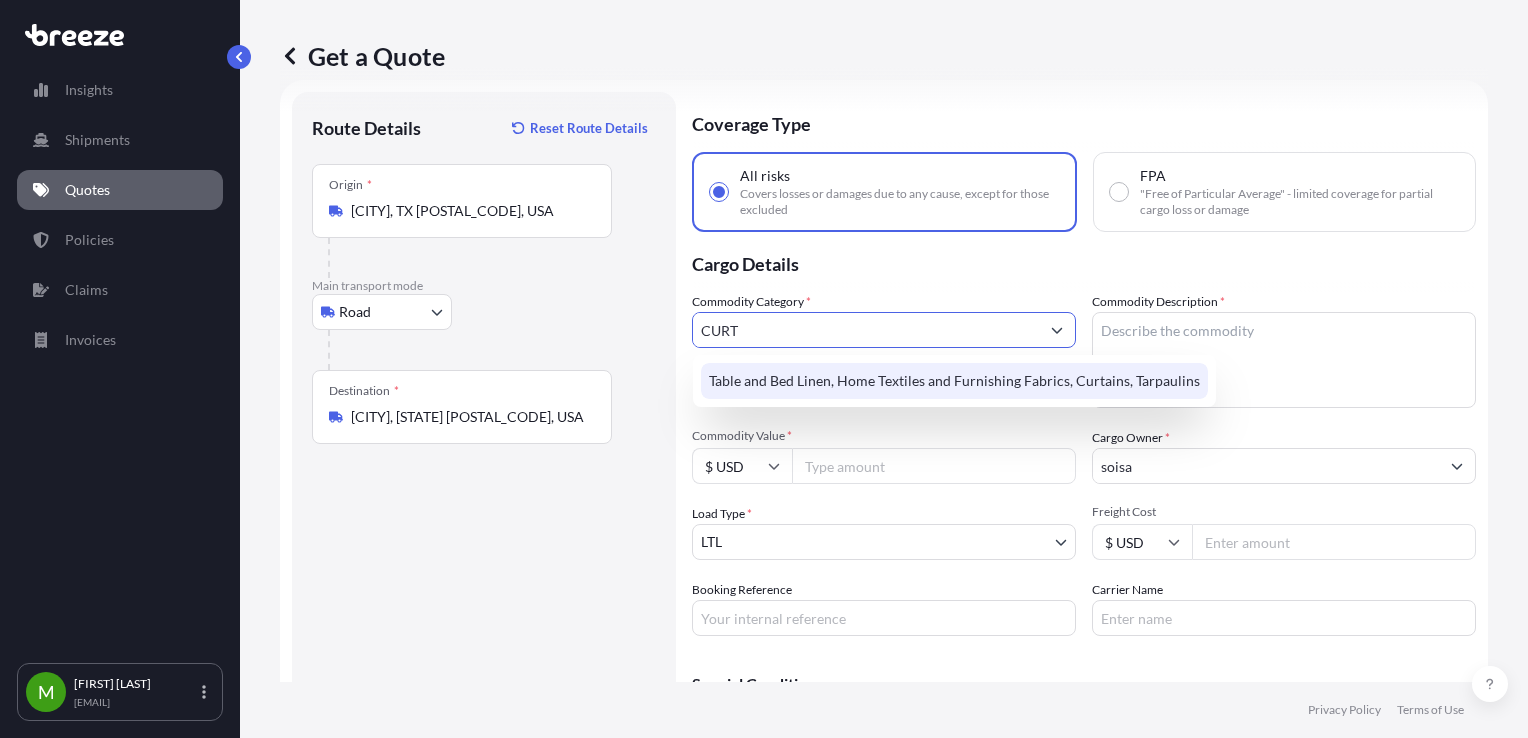 click on "Table and Bed Linen, Home Textiles and Furnishing Fabrics, Curtains, Tarpaulins" at bounding box center (954, 381) 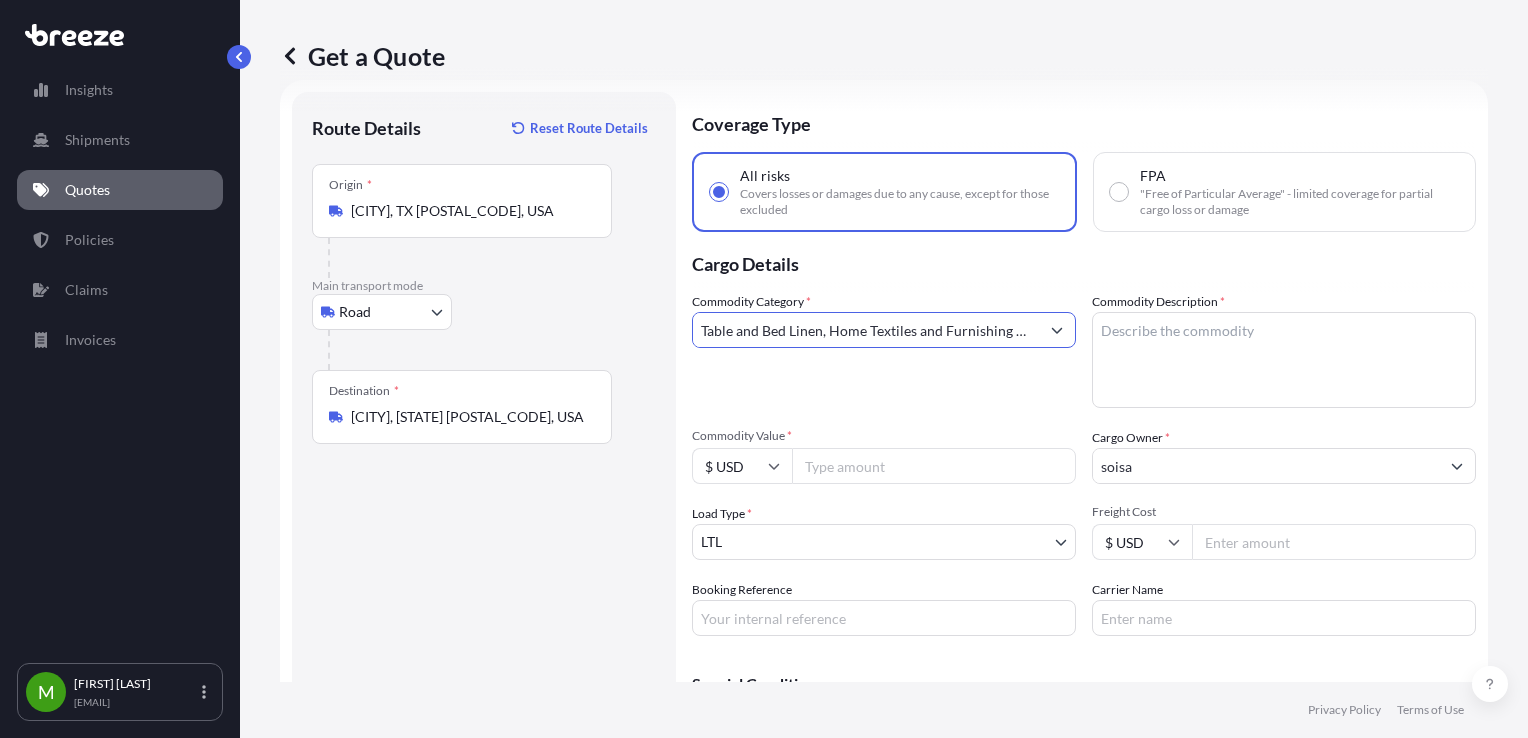 type on "Table and Bed Linen, Home Textiles and Furnishing Fabrics, Curtains, Tarpaulins" 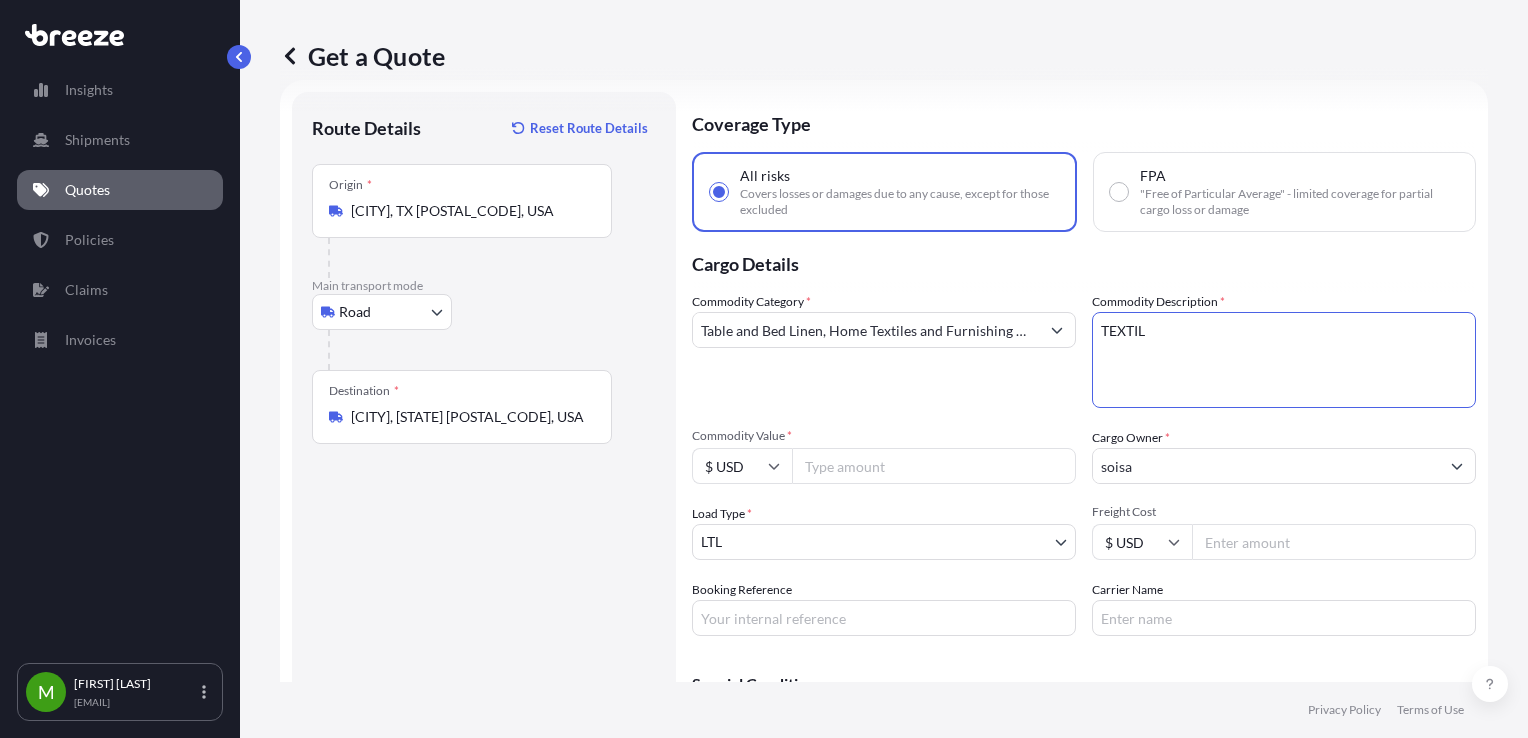 type on "TEXTIL" 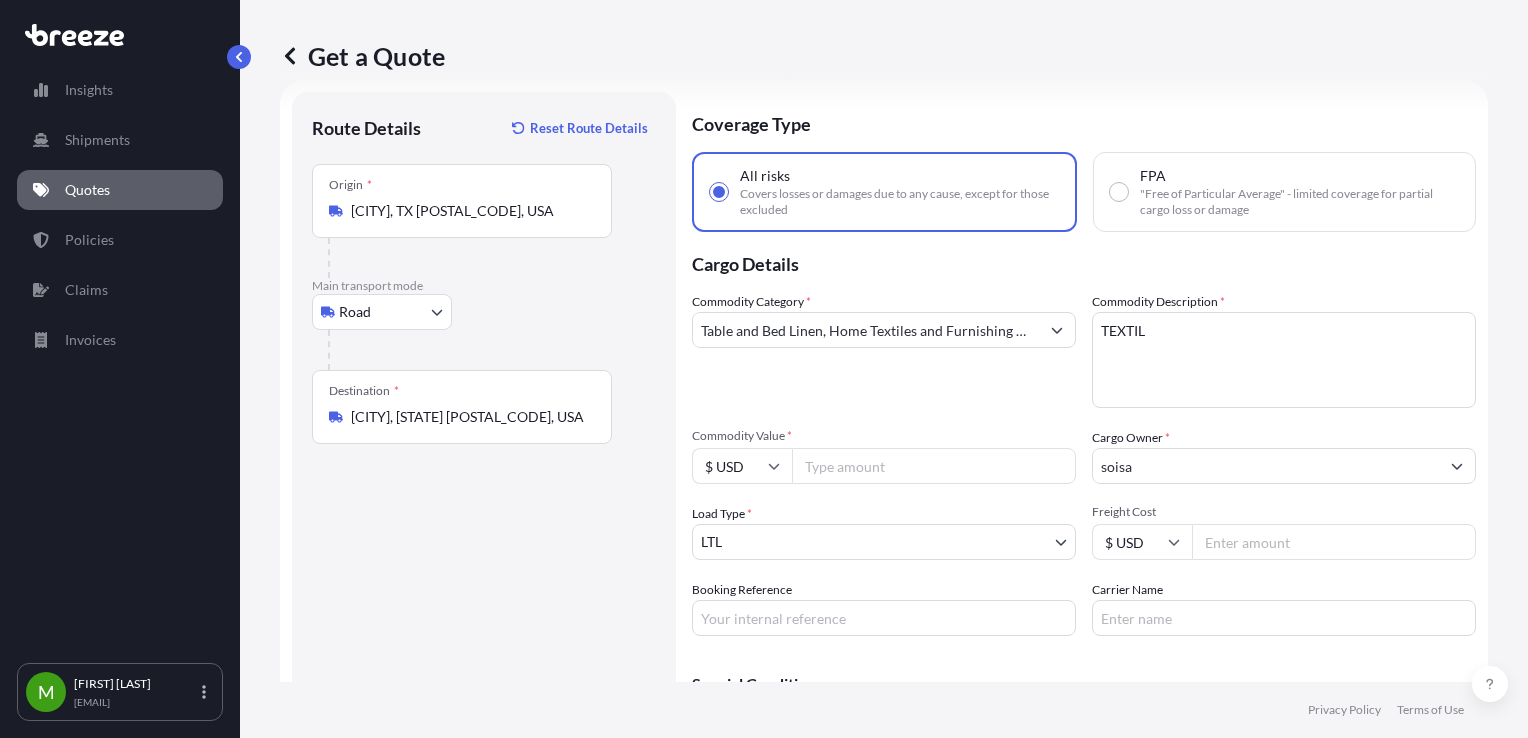 click on "Freight Cost" at bounding box center [1334, 542] 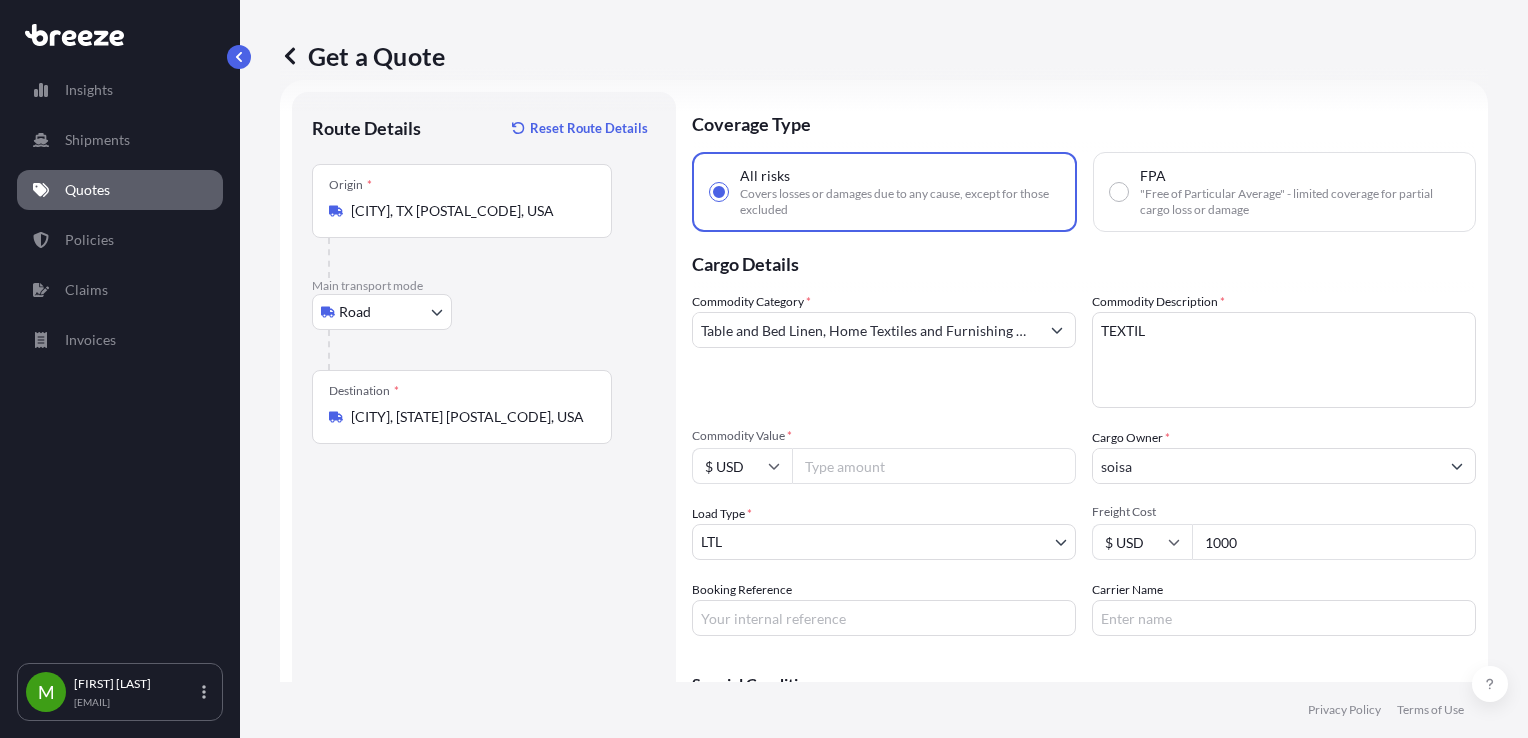 type on "1000" 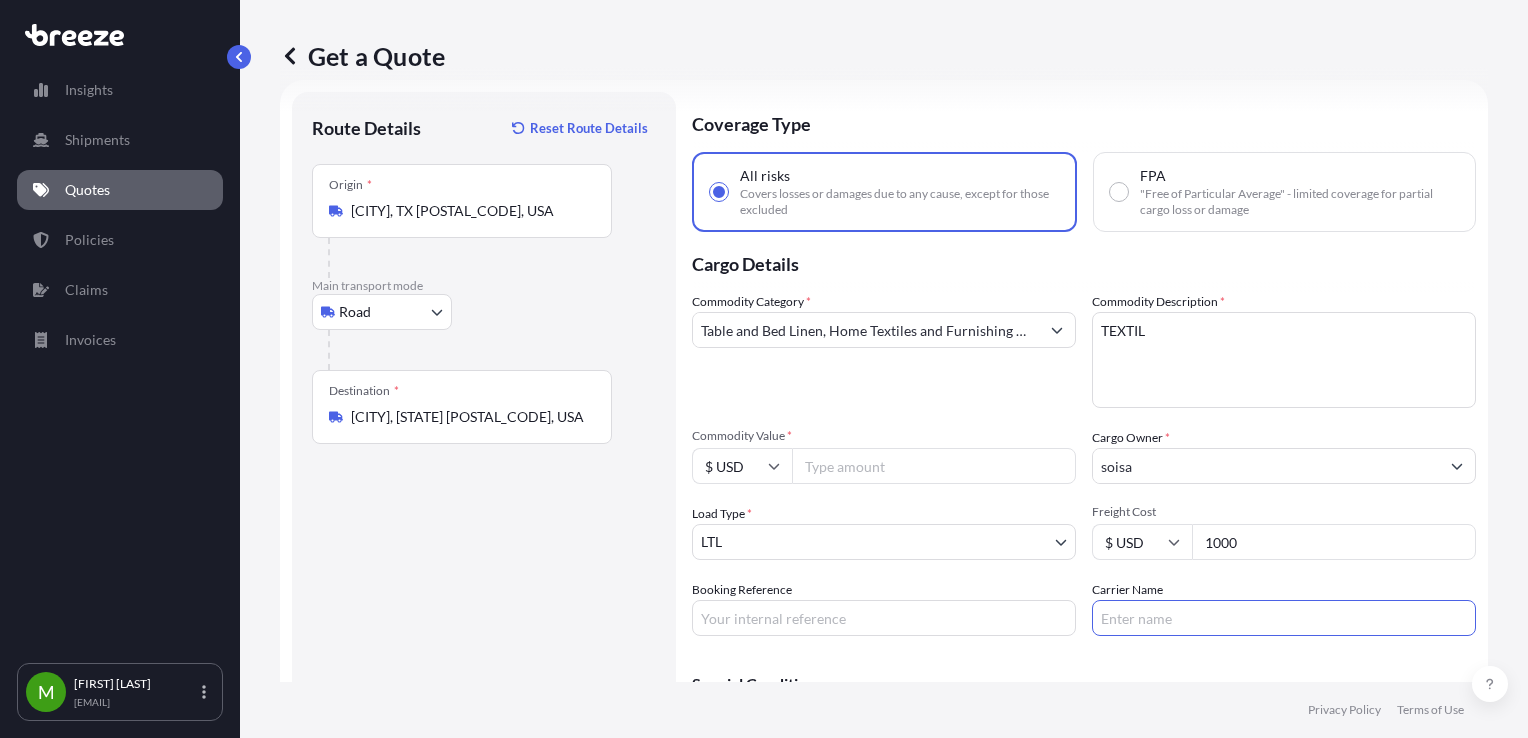 click on "Carrier Name" at bounding box center [1284, 618] 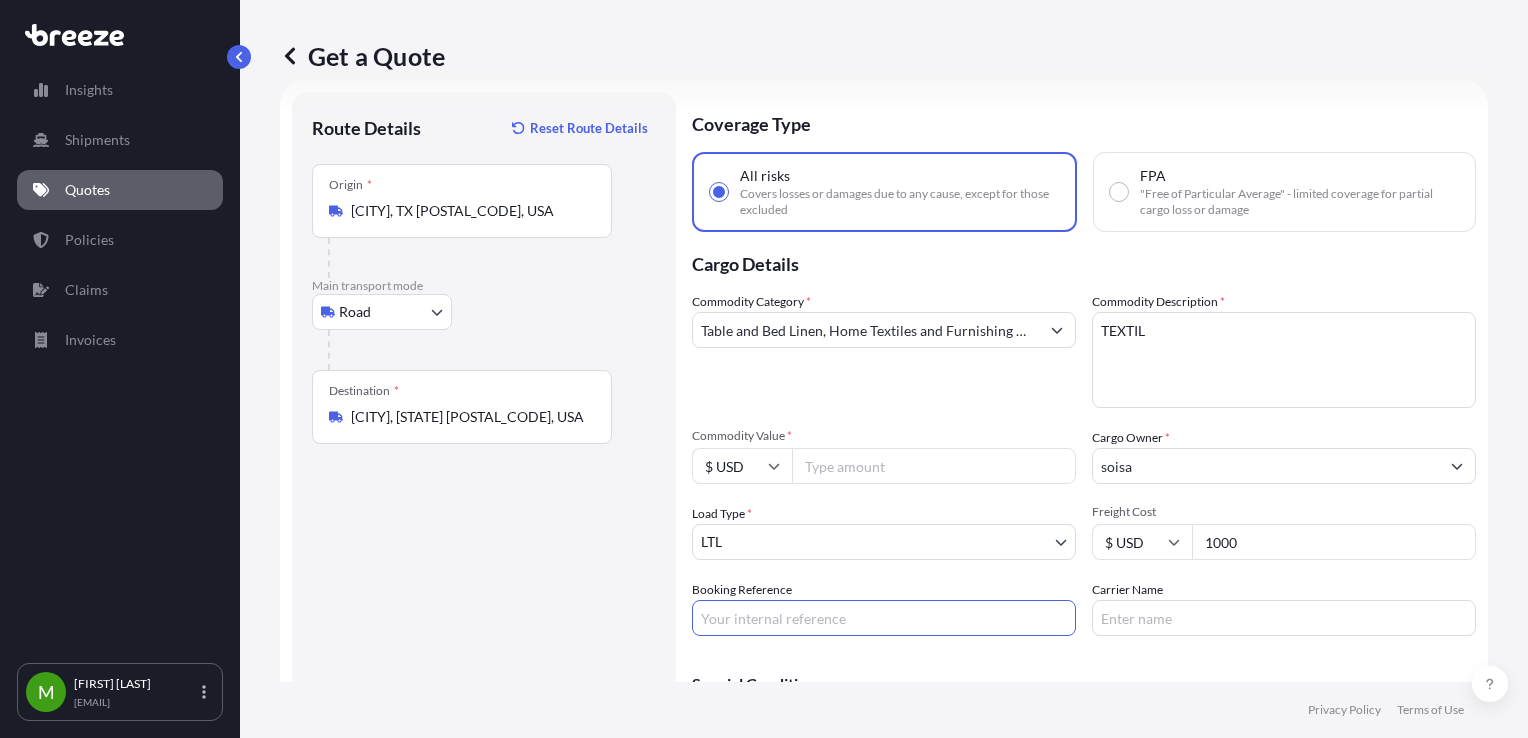 paste on "QUOTE #1667 PO 36921" 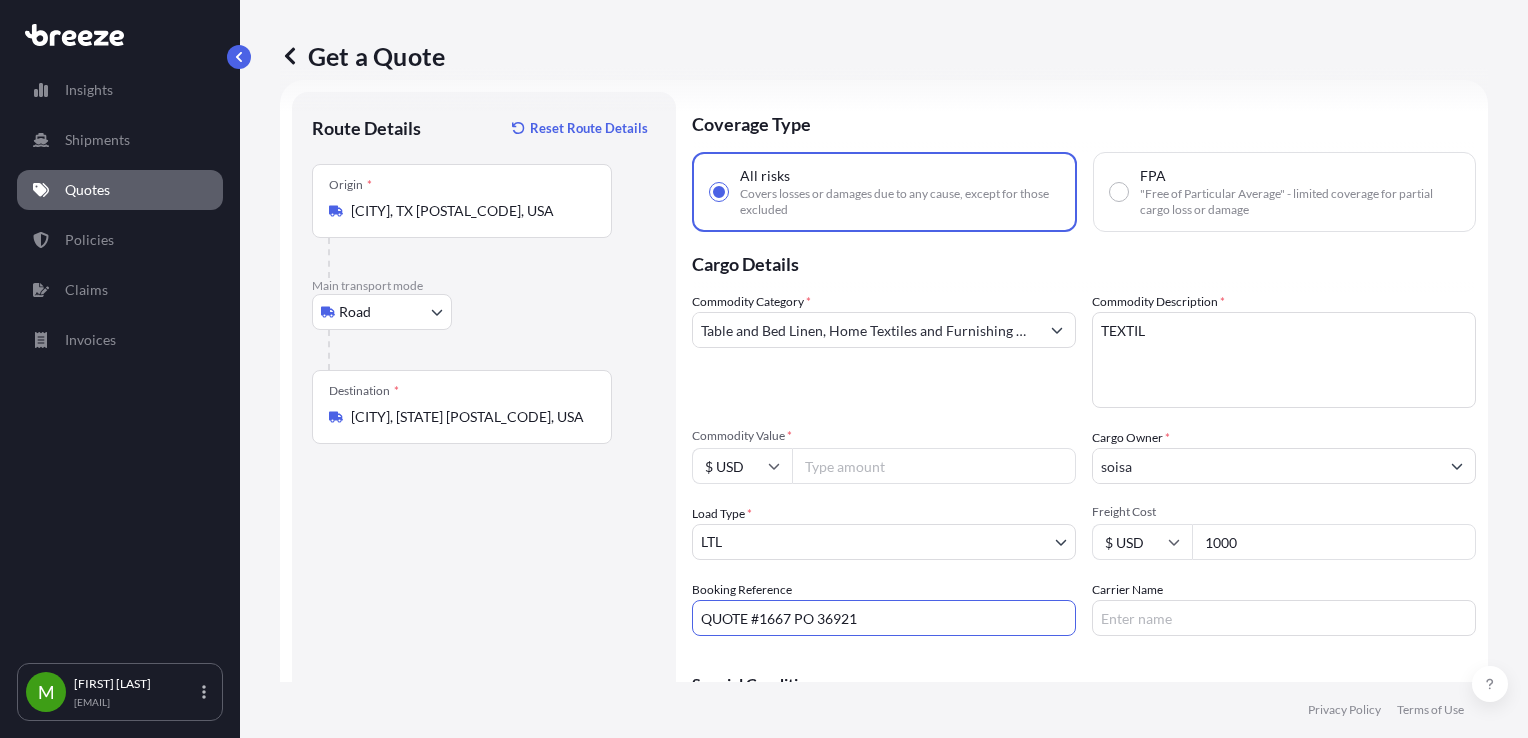scroll, scrollTop: 168, scrollLeft: 0, axis: vertical 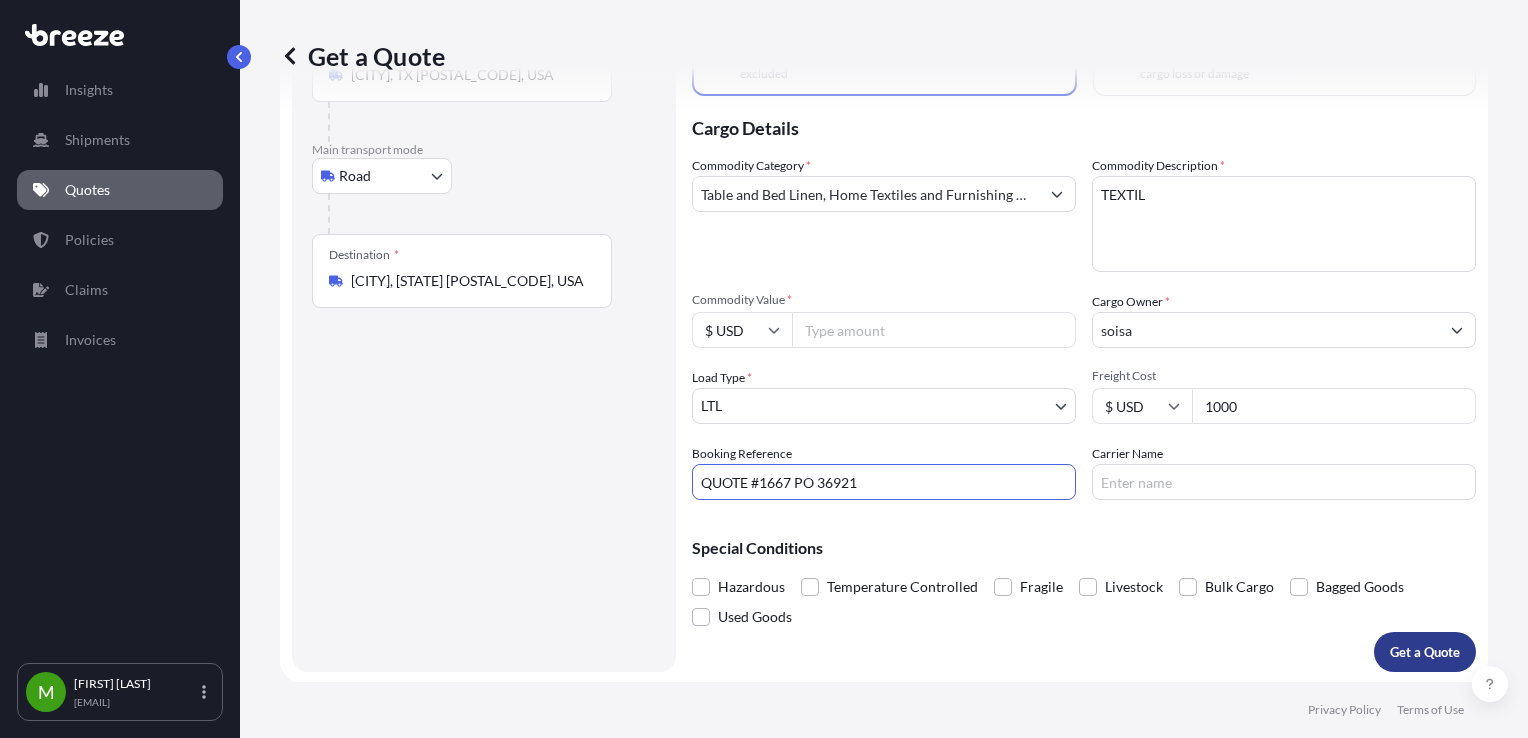 type on "QUOTE #1667 PO 36921" 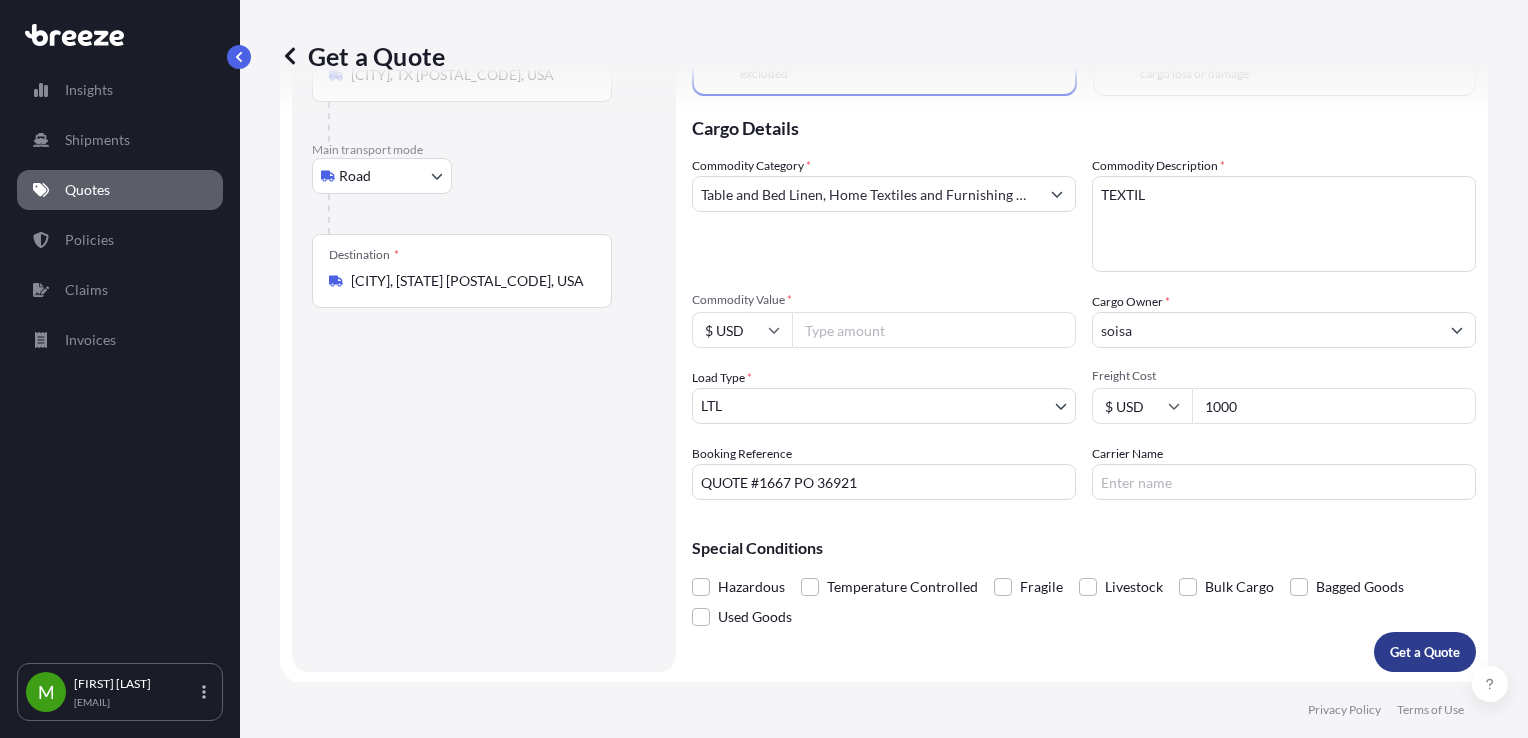 click on "Get a Quote" at bounding box center (1425, 652) 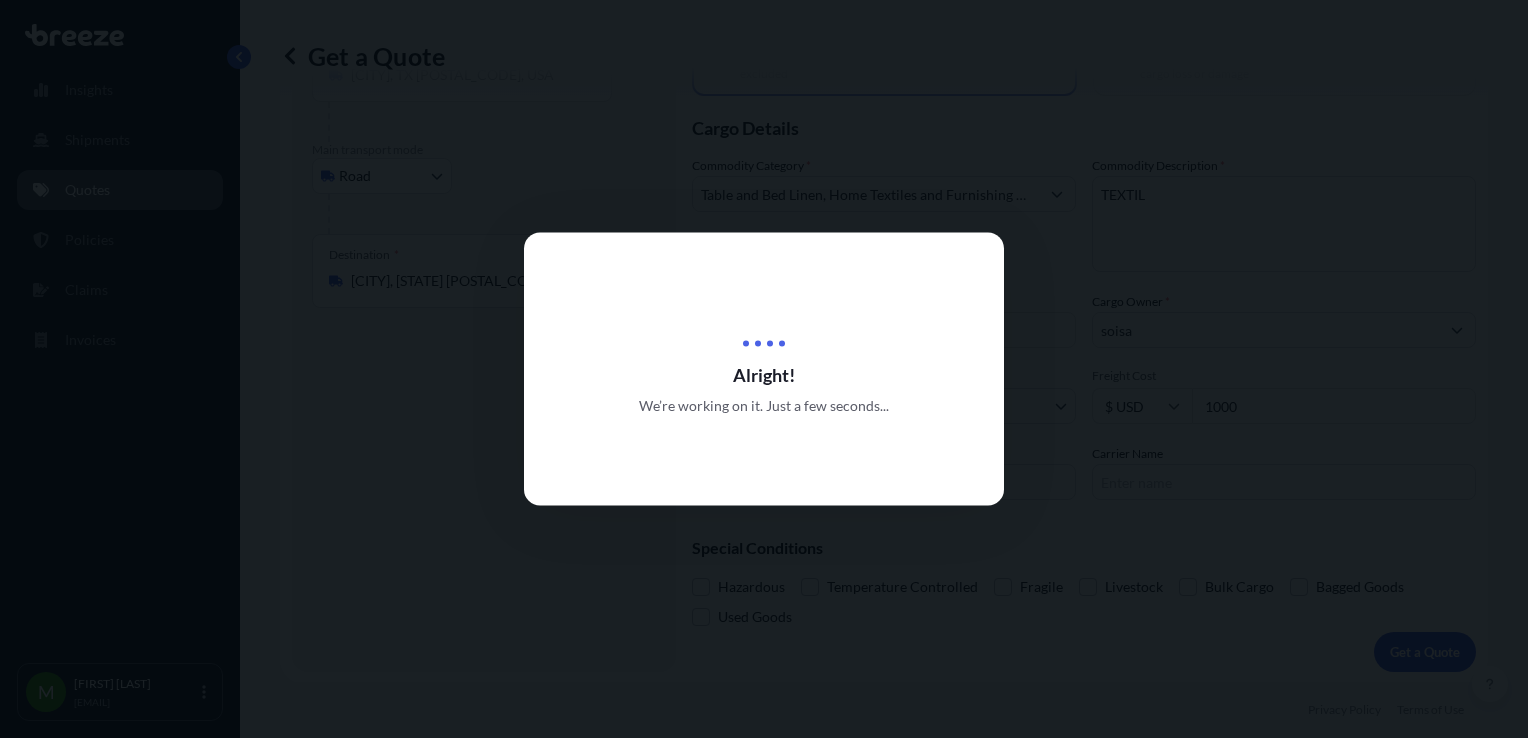 scroll, scrollTop: 0, scrollLeft: 0, axis: both 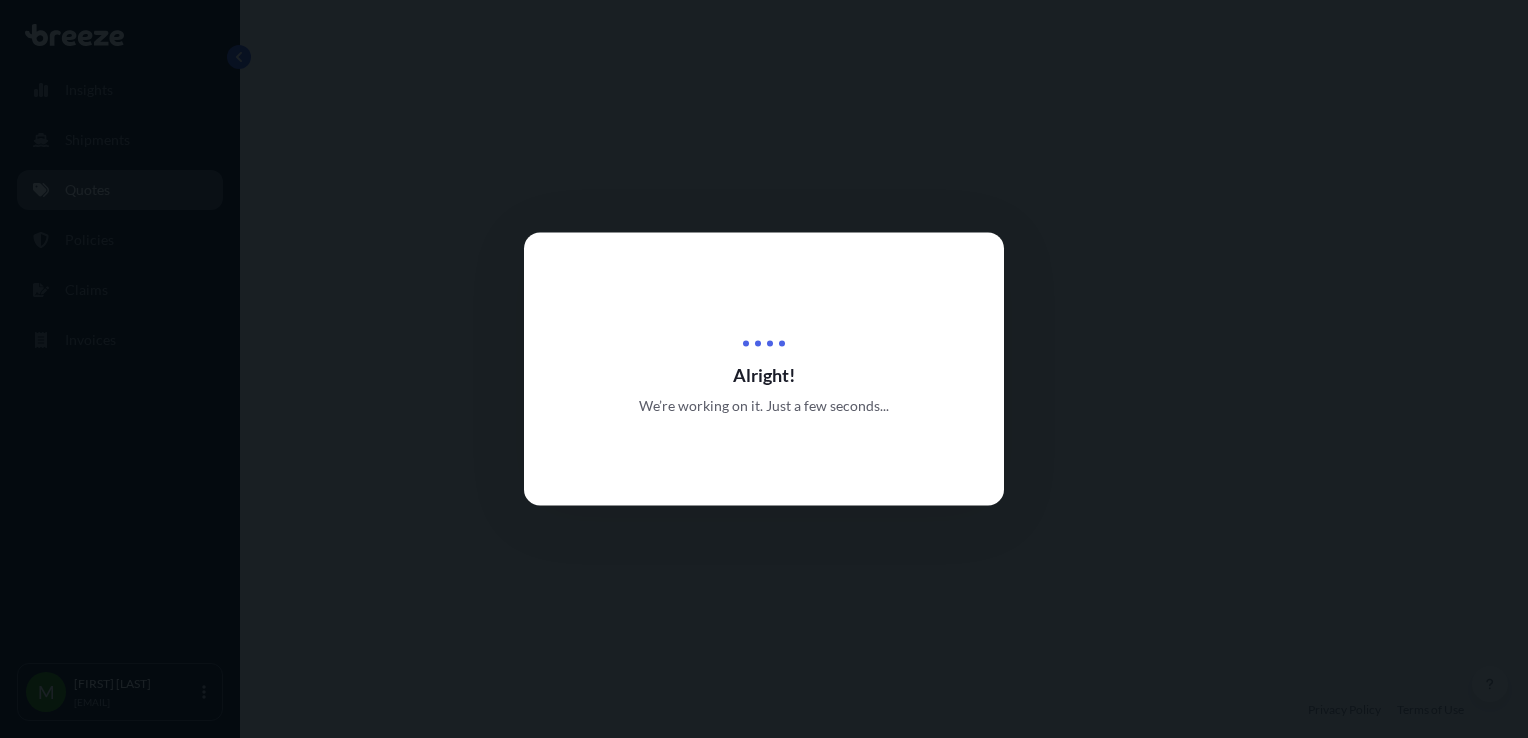 select on "Road" 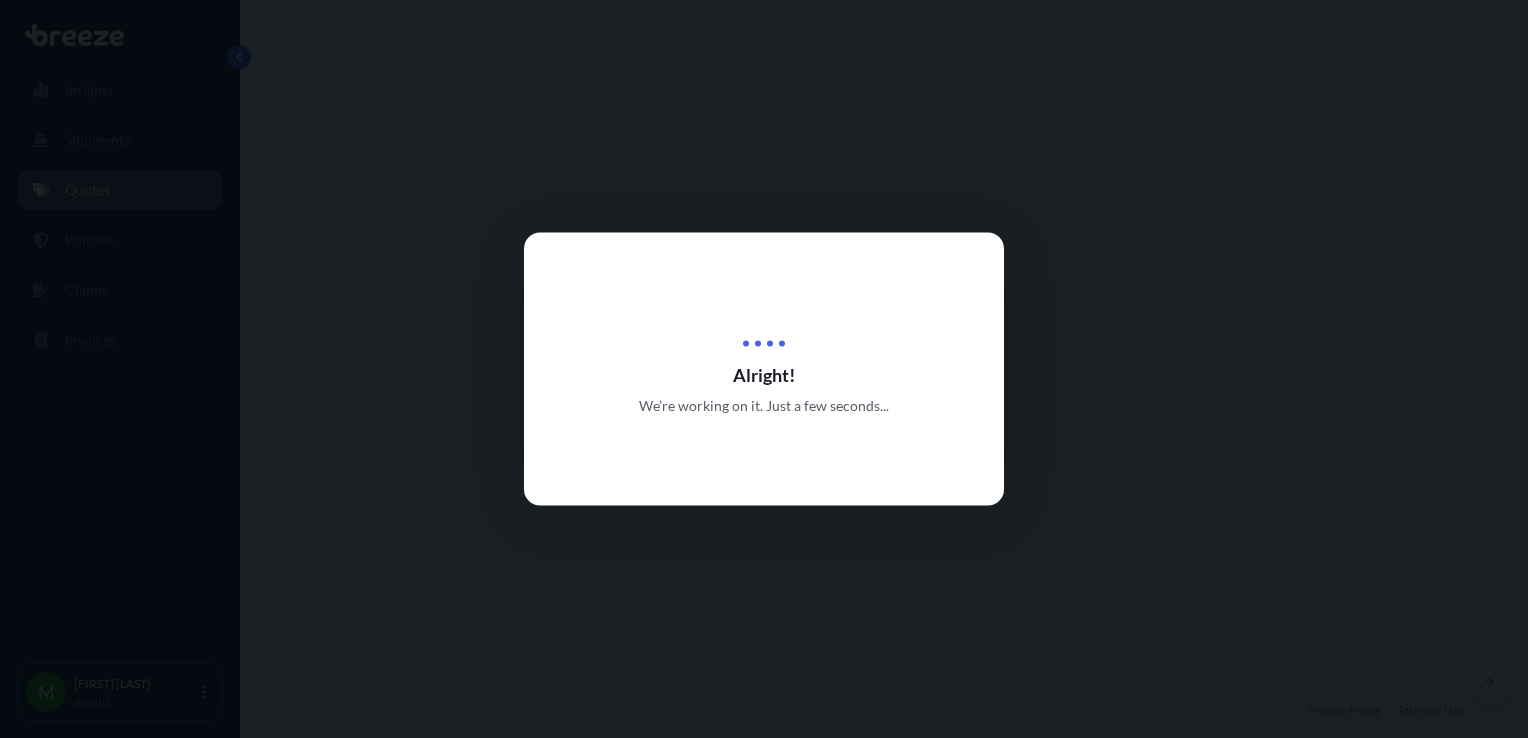select on "1" 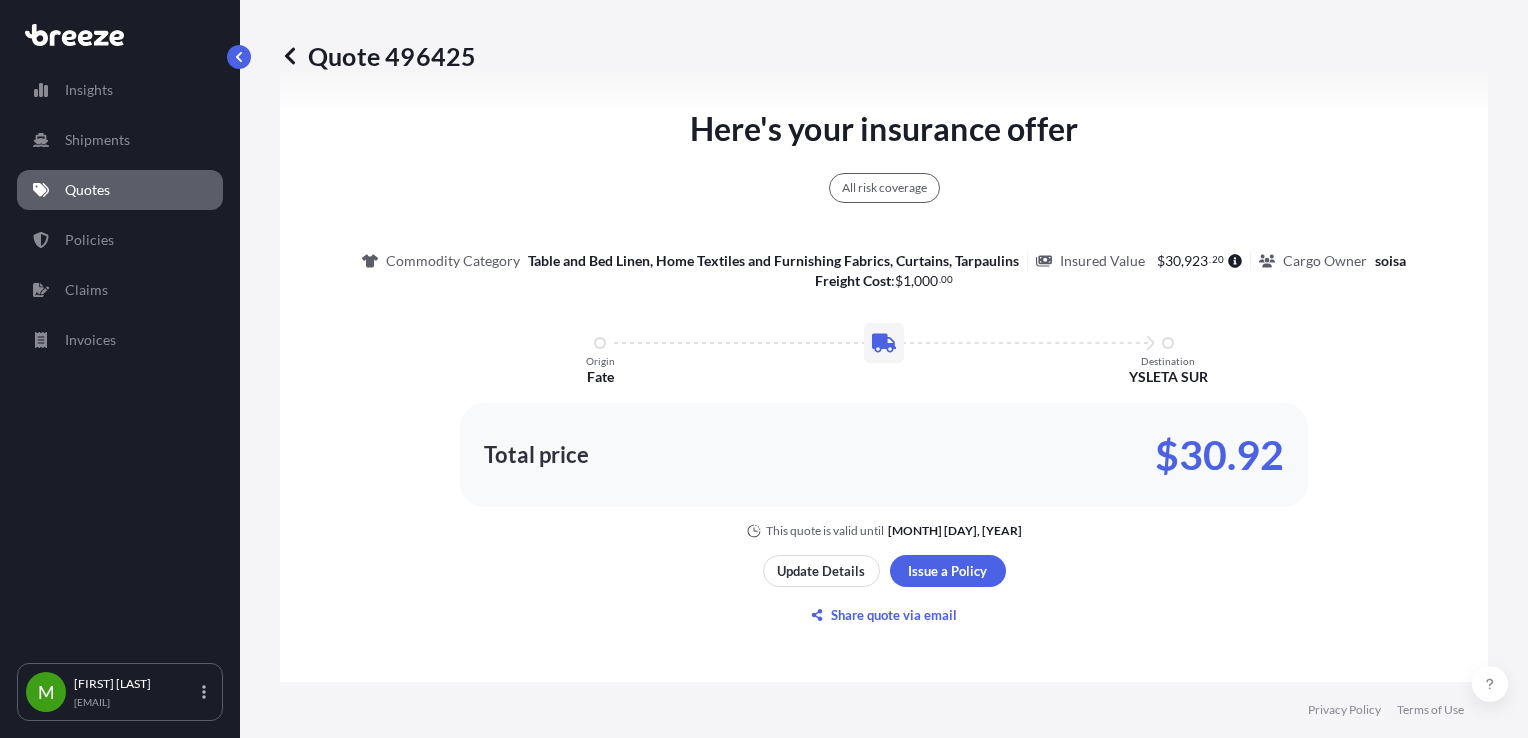 scroll, scrollTop: 1169, scrollLeft: 0, axis: vertical 